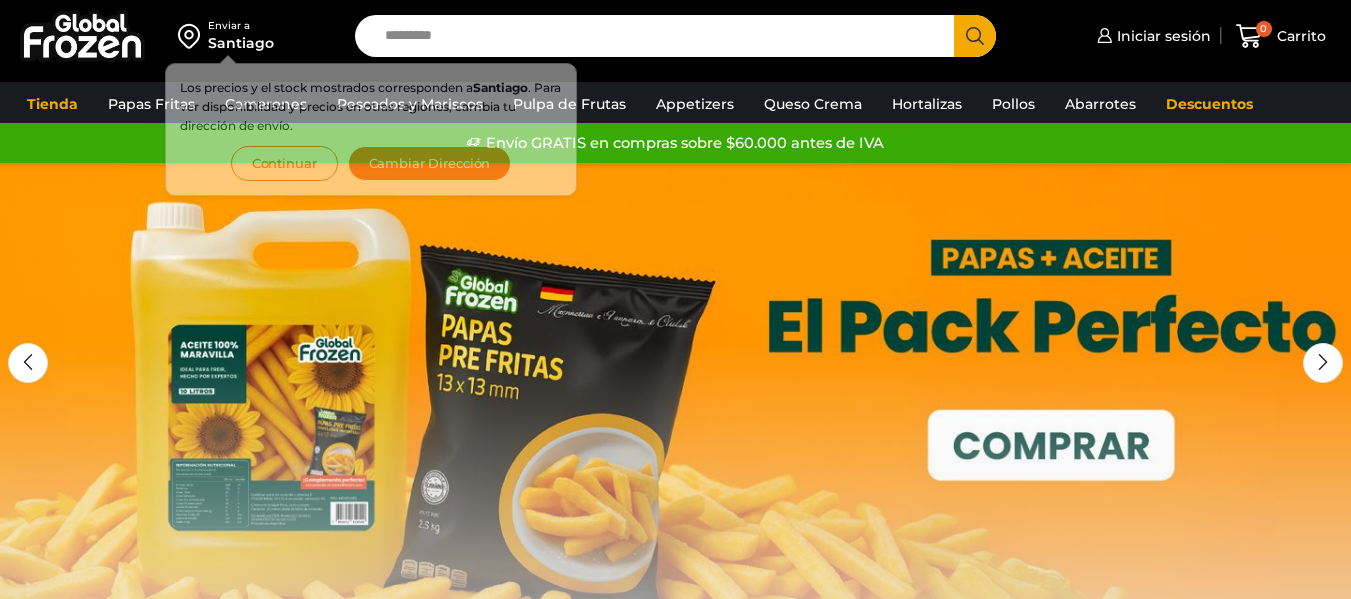 scroll, scrollTop: 0, scrollLeft: 0, axis: both 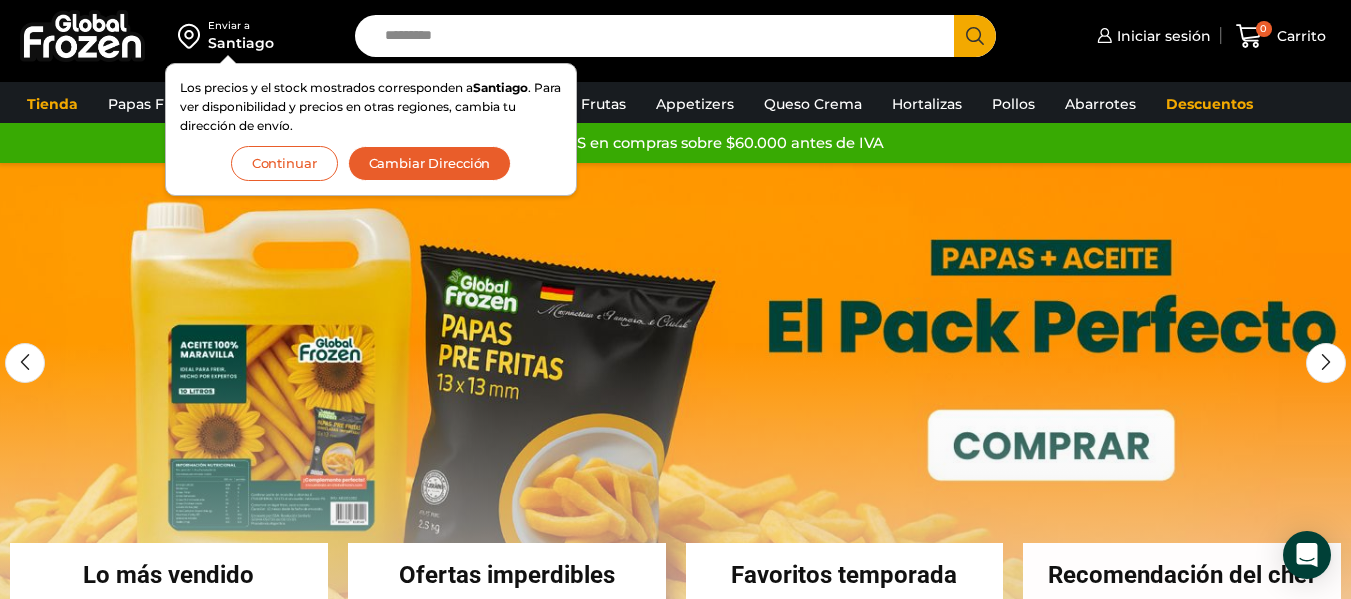 click on "Continuar" at bounding box center (284, 163) 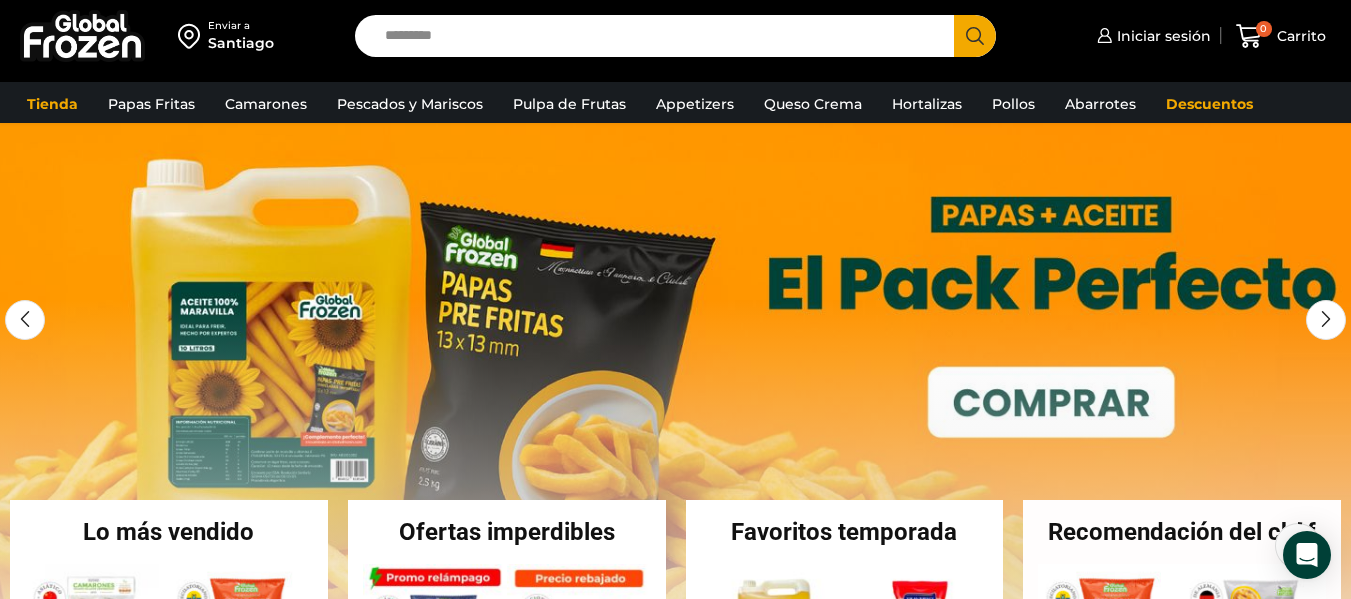 scroll, scrollTop: 100, scrollLeft: 0, axis: vertical 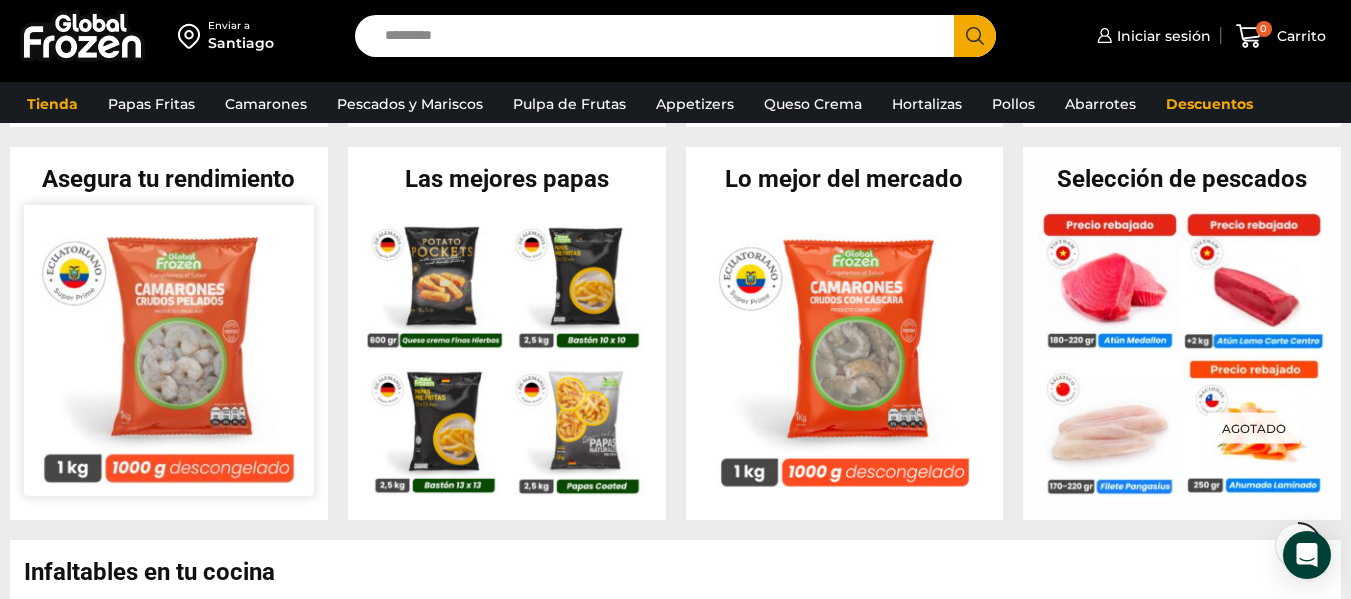 click at bounding box center [169, 349] 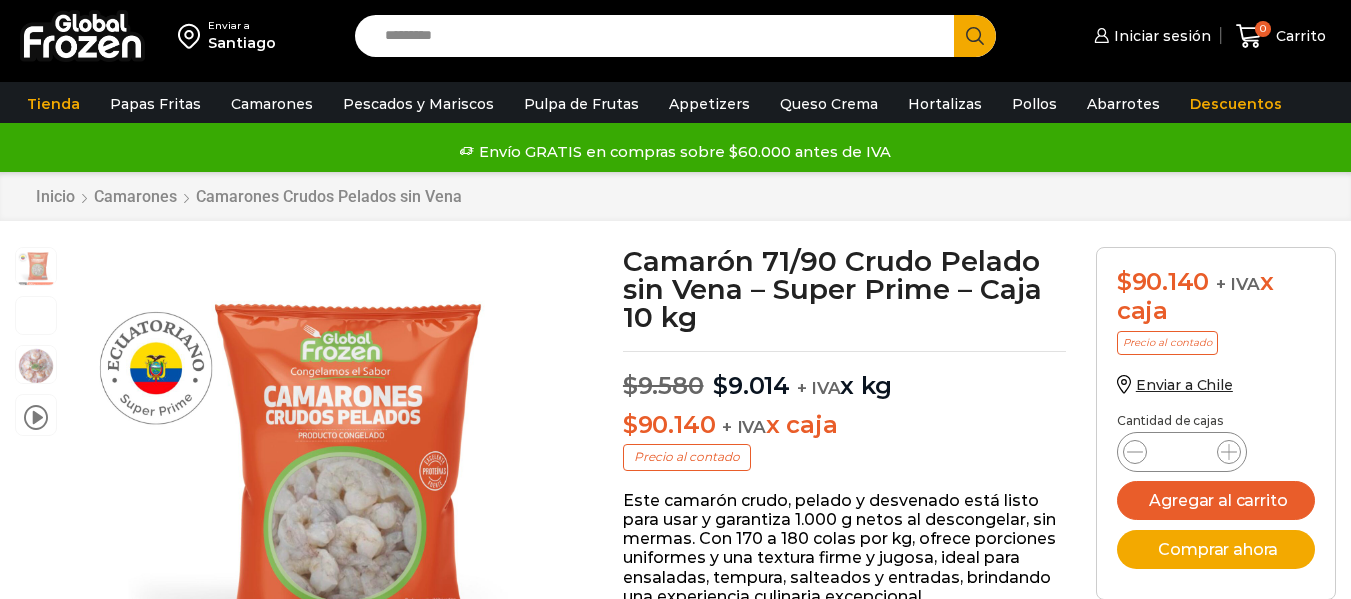 scroll, scrollTop: 1, scrollLeft: 0, axis: vertical 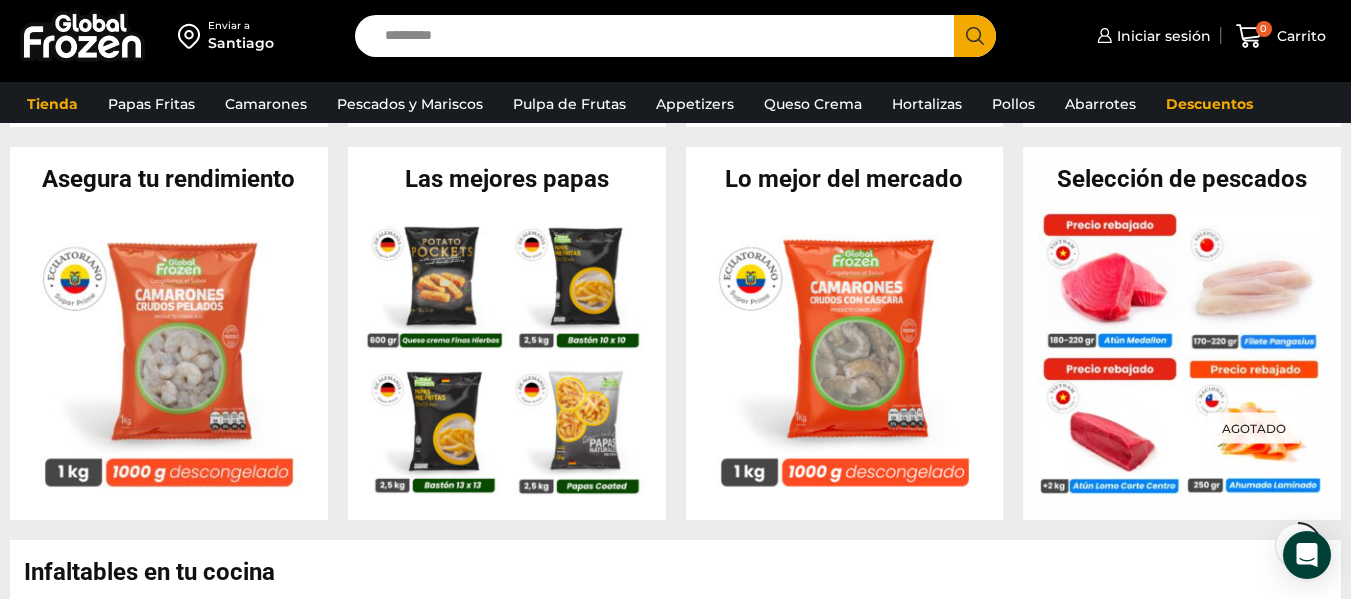 click on "Search input" at bounding box center [659, 36] 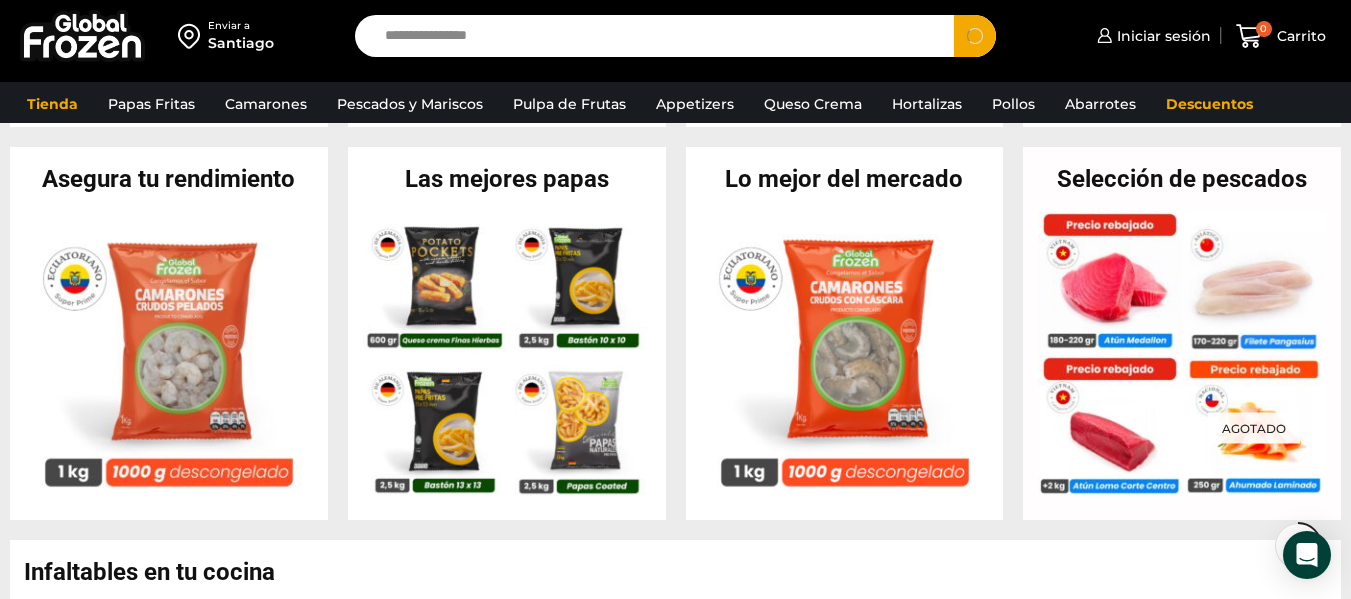 type on "**********" 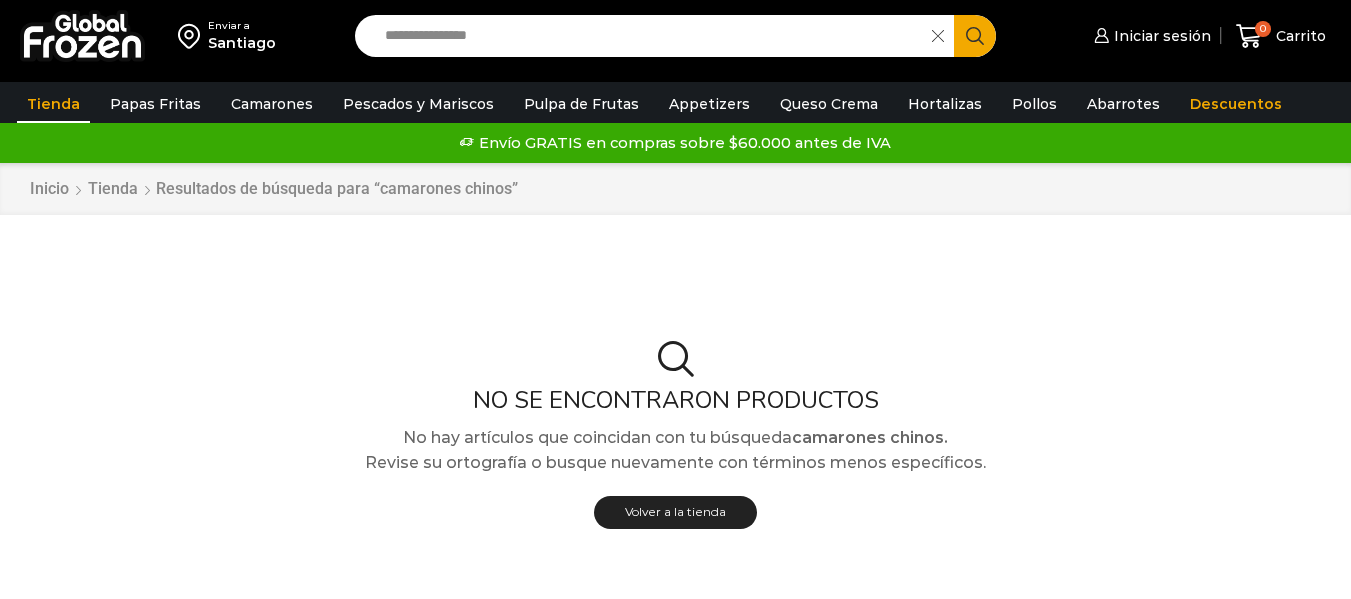 scroll, scrollTop: 0, scrollLeft: 0, axis: both 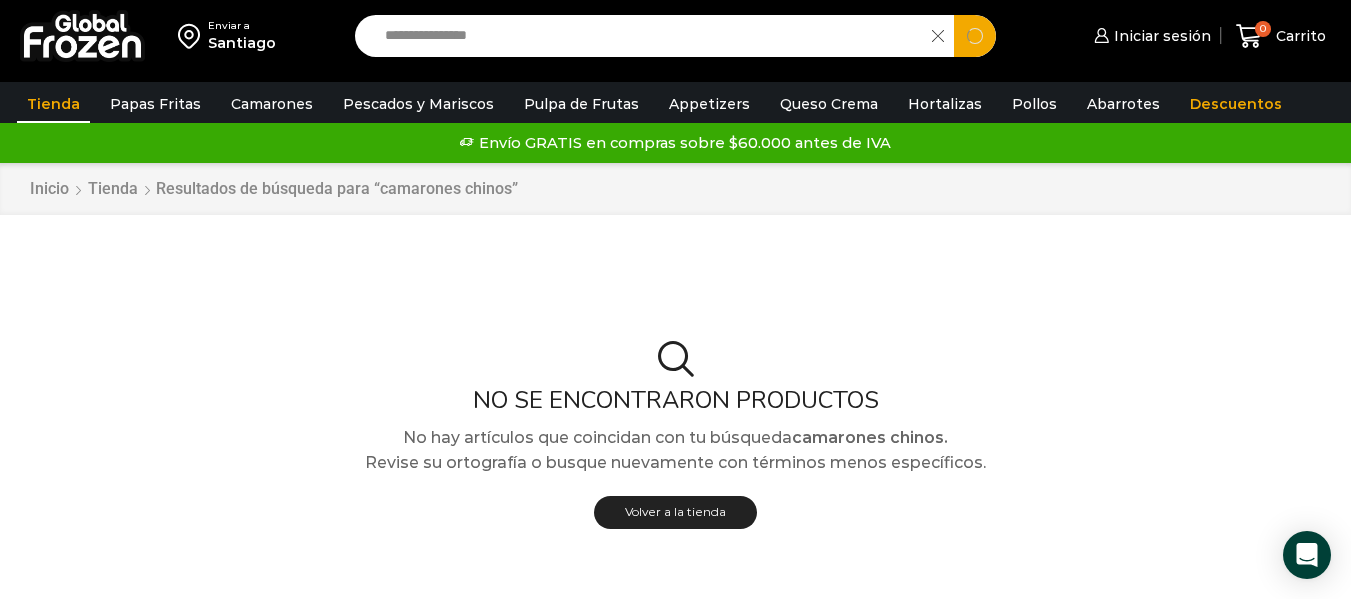 click on "**********" at bounding box center (648, 36) 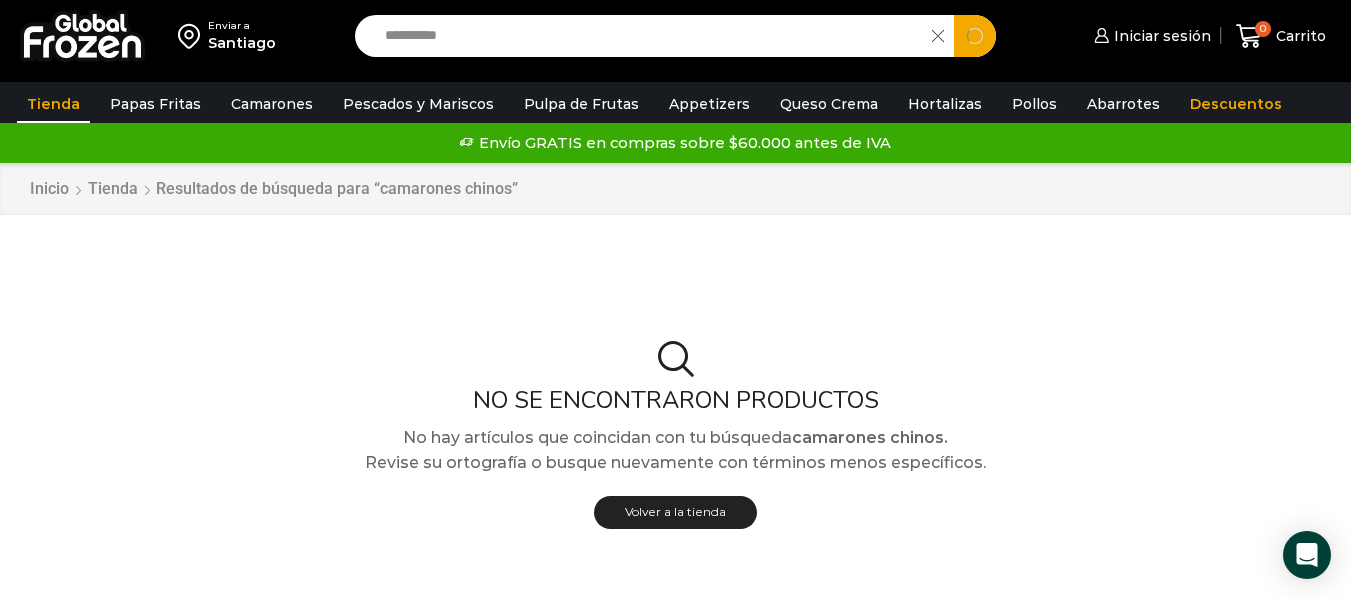 type on "*********" 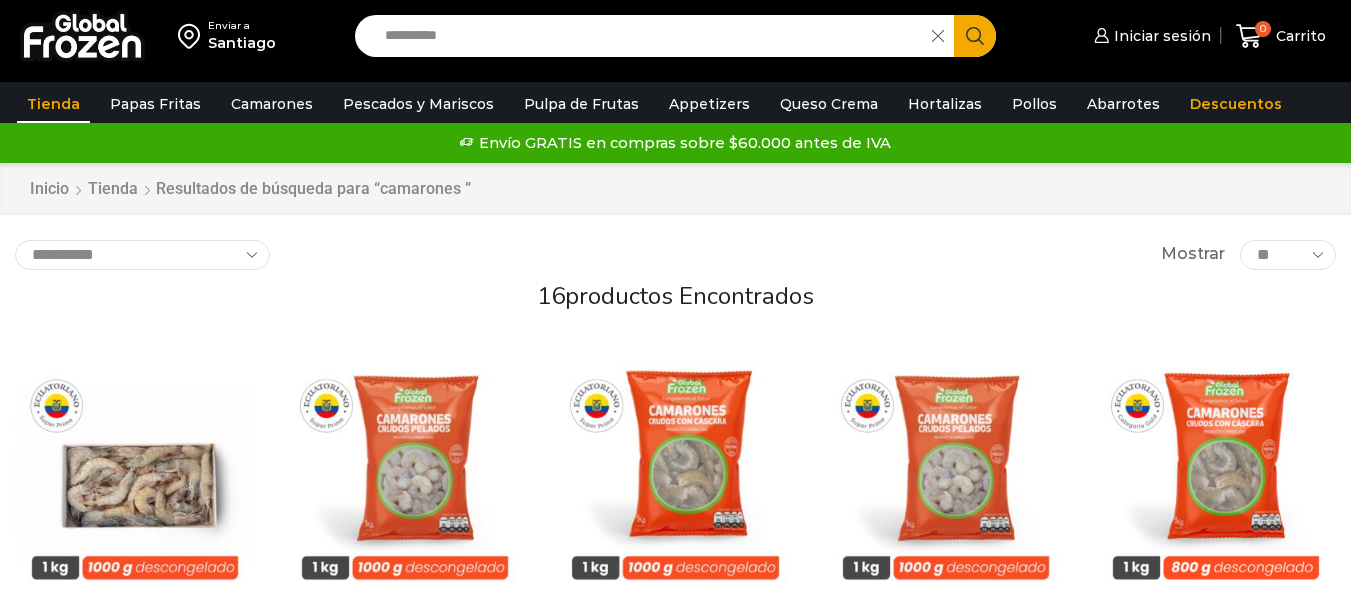 scroll, scrollTop: 0, scrollLeft: 0, axis: both 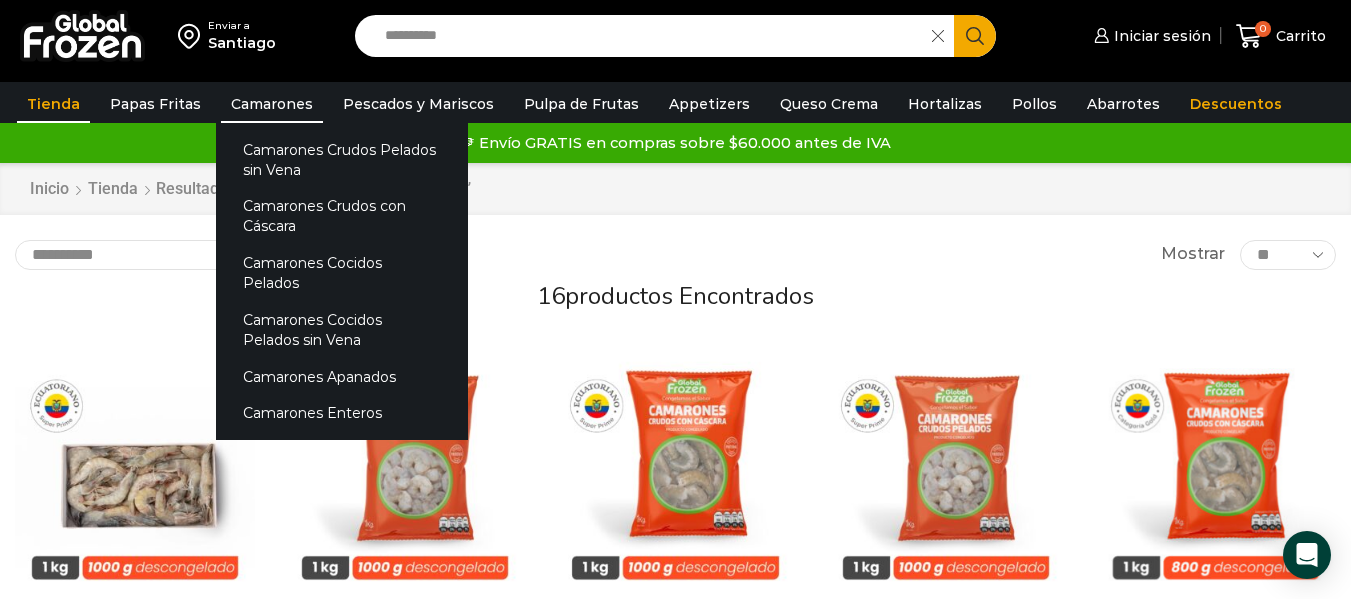 click on "Camarones" at bounding box center [272, 104] 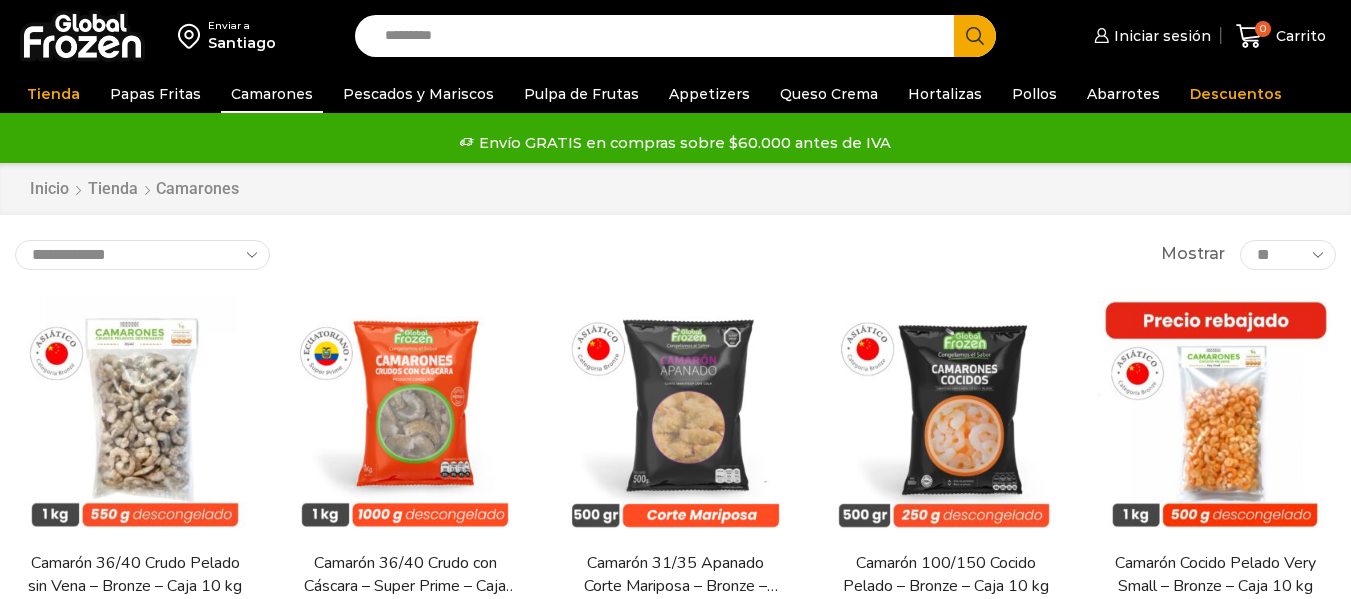 scroll, scrollTop: 0, scrollLeft: 0, axis: both 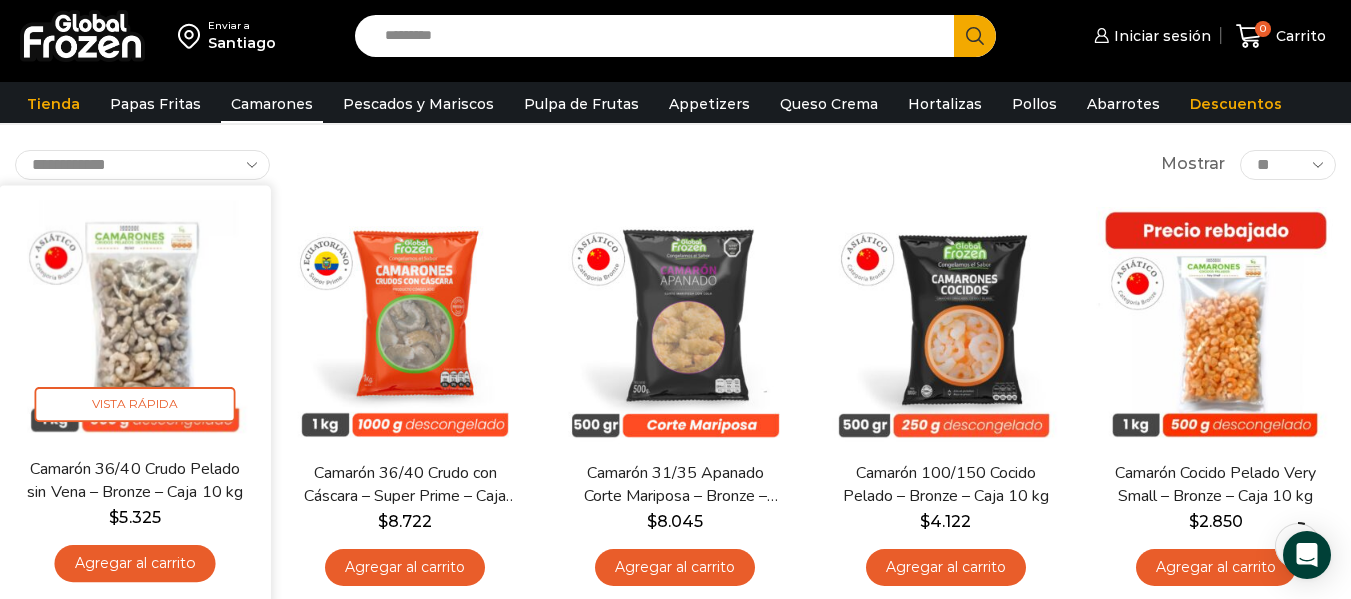 click at bounding box center (135, 321) 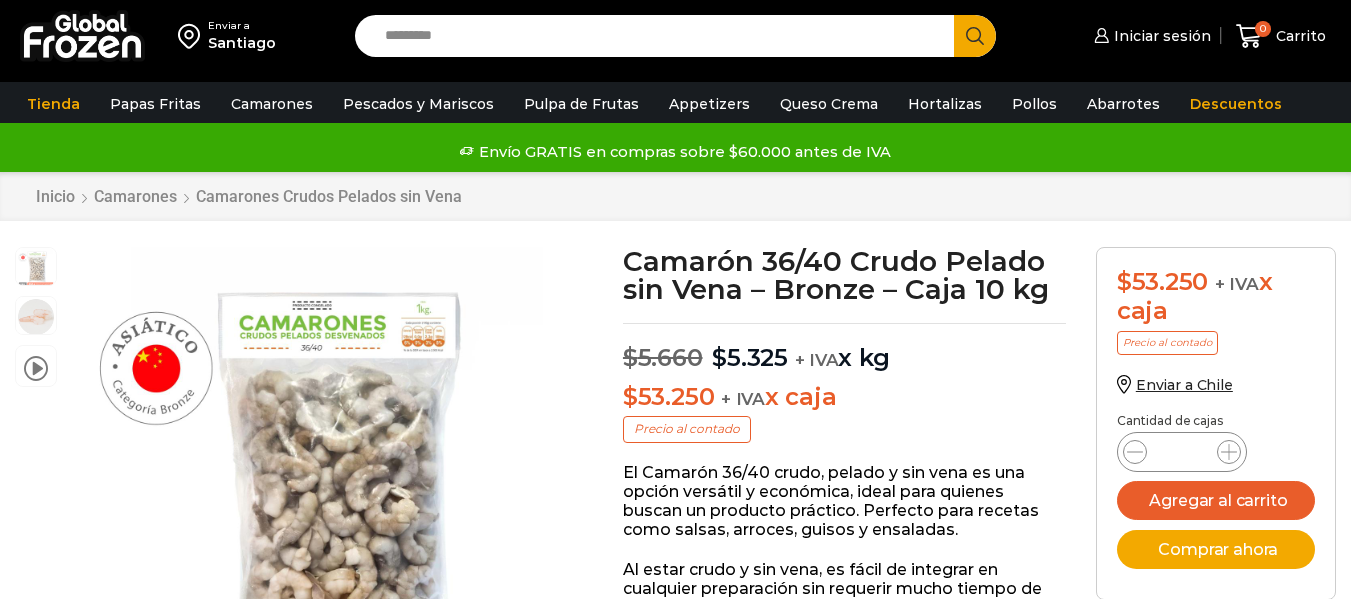 scroll, scrollTop: 1, scrollLeft: 0, axis: vertical 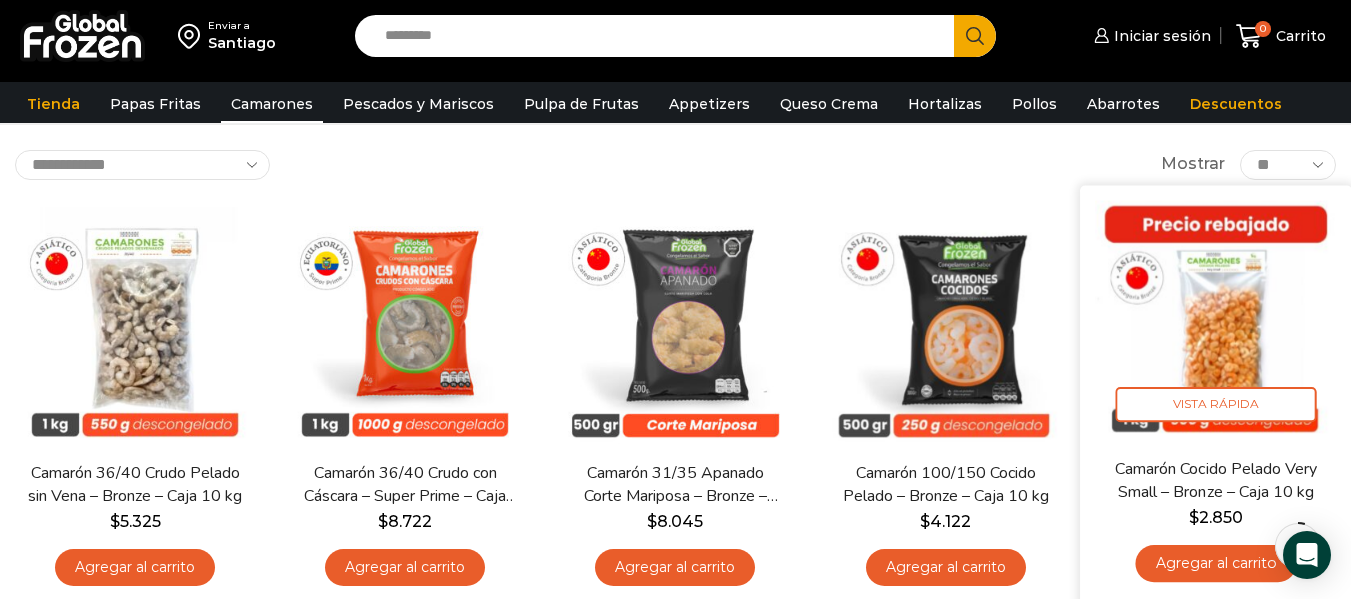 click at bounding box center (1216, 321) 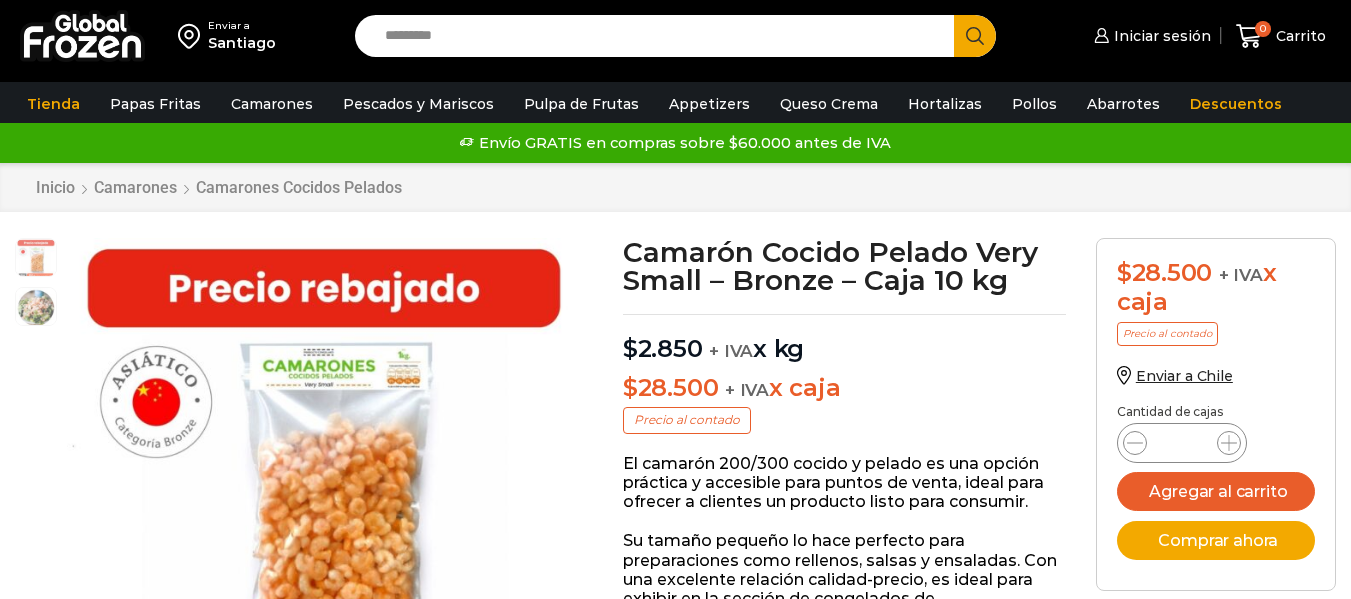 scroll, scrollTop: 1, scrollLeft: 0, axis: vertical 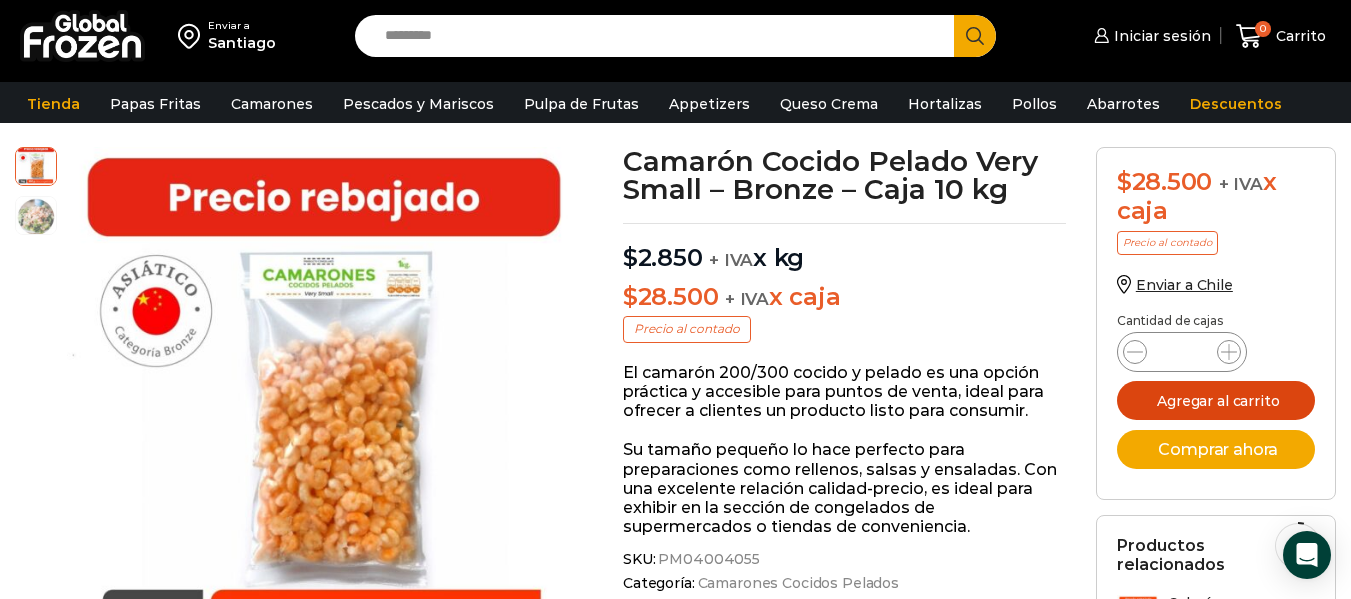 click on "Agregar al carrito" at bounding box center (1216, 400) 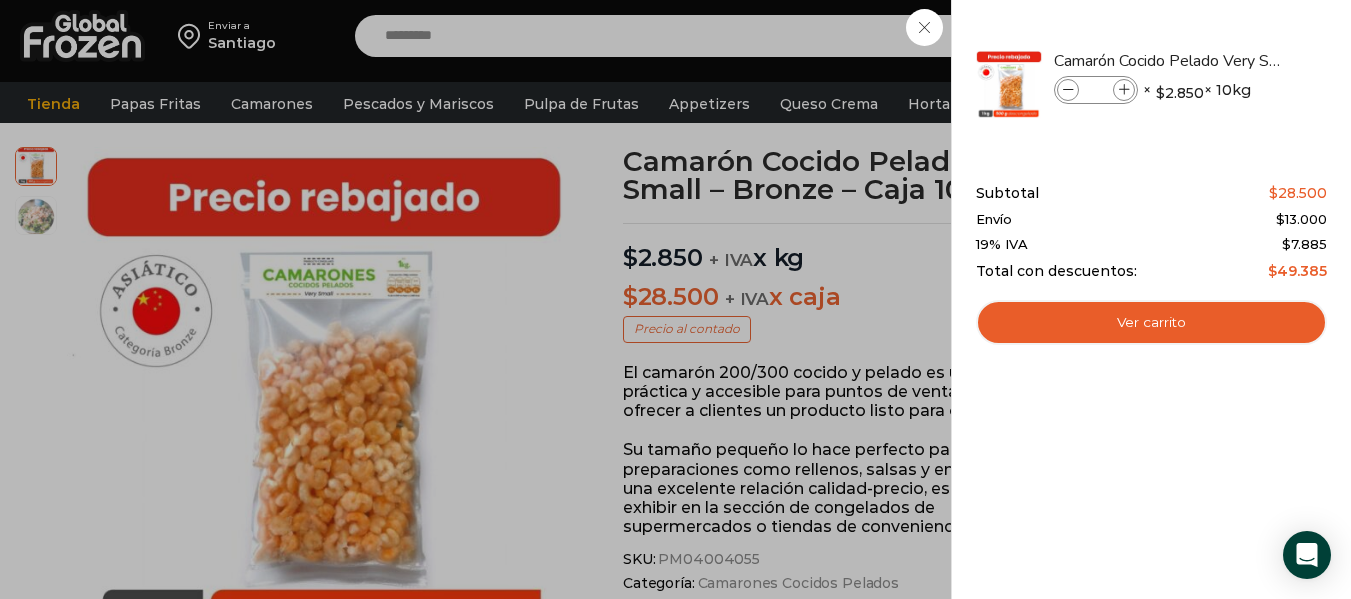 click on "1
Carrito
1
1
Shopping Cart
*" at bounding box center [1281, 36] 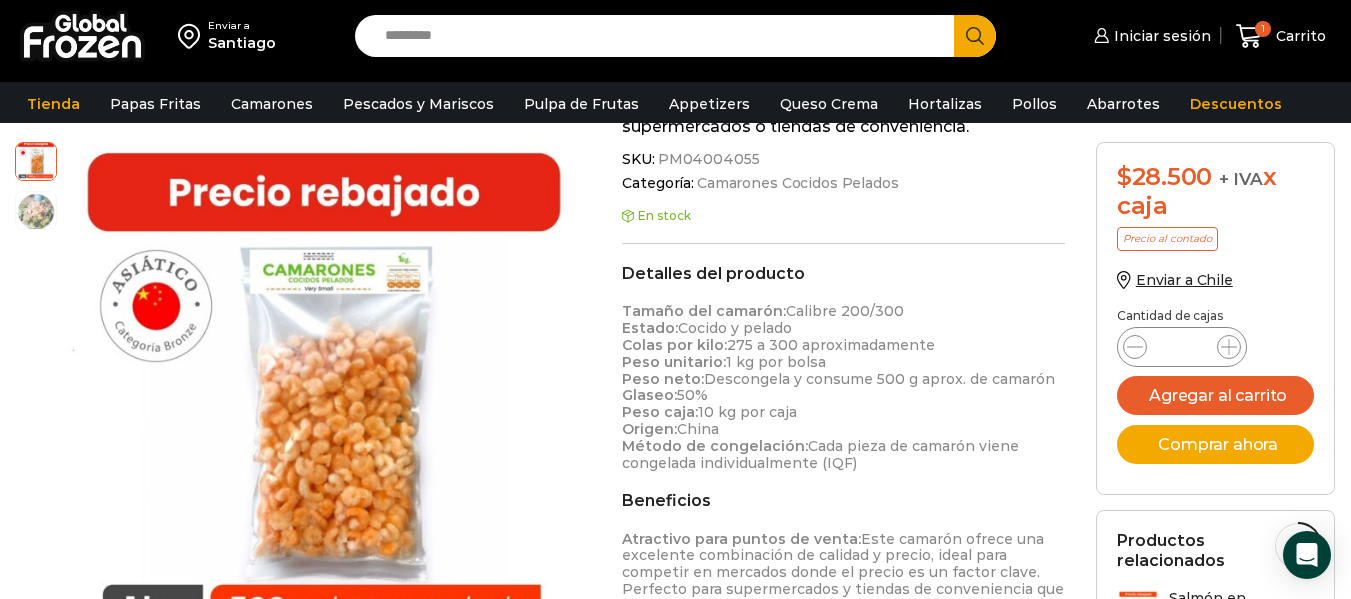scroll, scrollTop: 301, scrollLeft: 0, axis: vertical 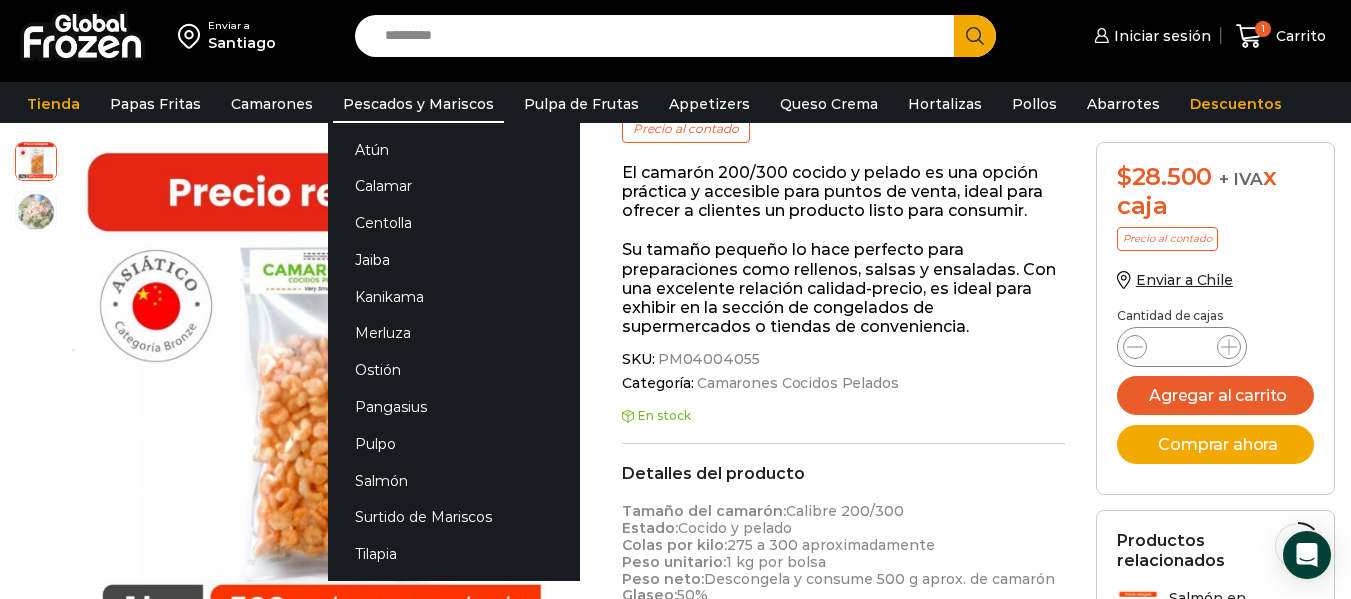click on "Pescados y Mariscos" at bounding box center [418, 104] 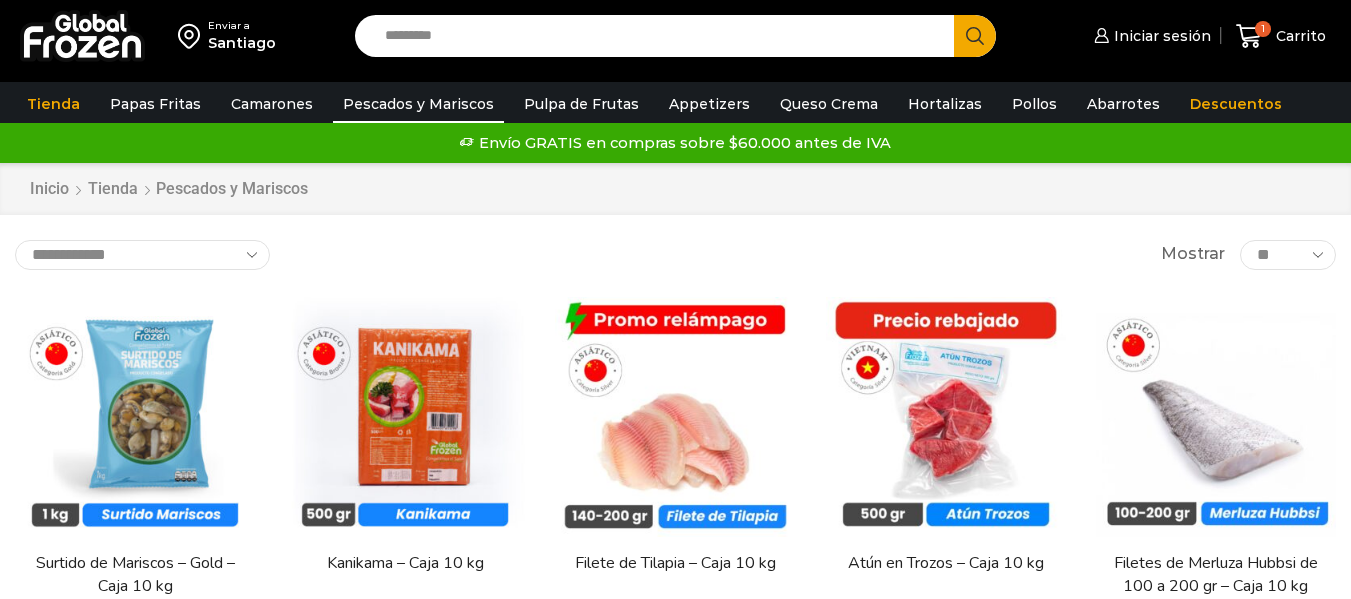 scroll, scrollTop: 0, scrollLeft: 0, axis: both 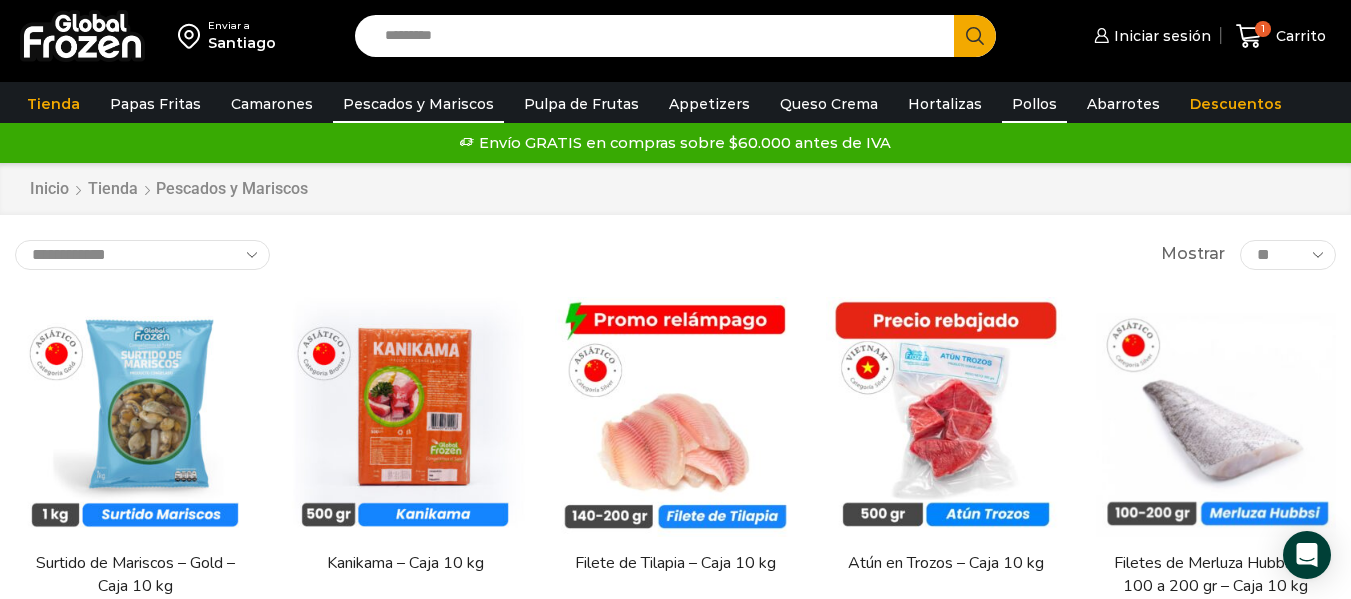 click on "Pollos" at bounding box center (1034, 104) 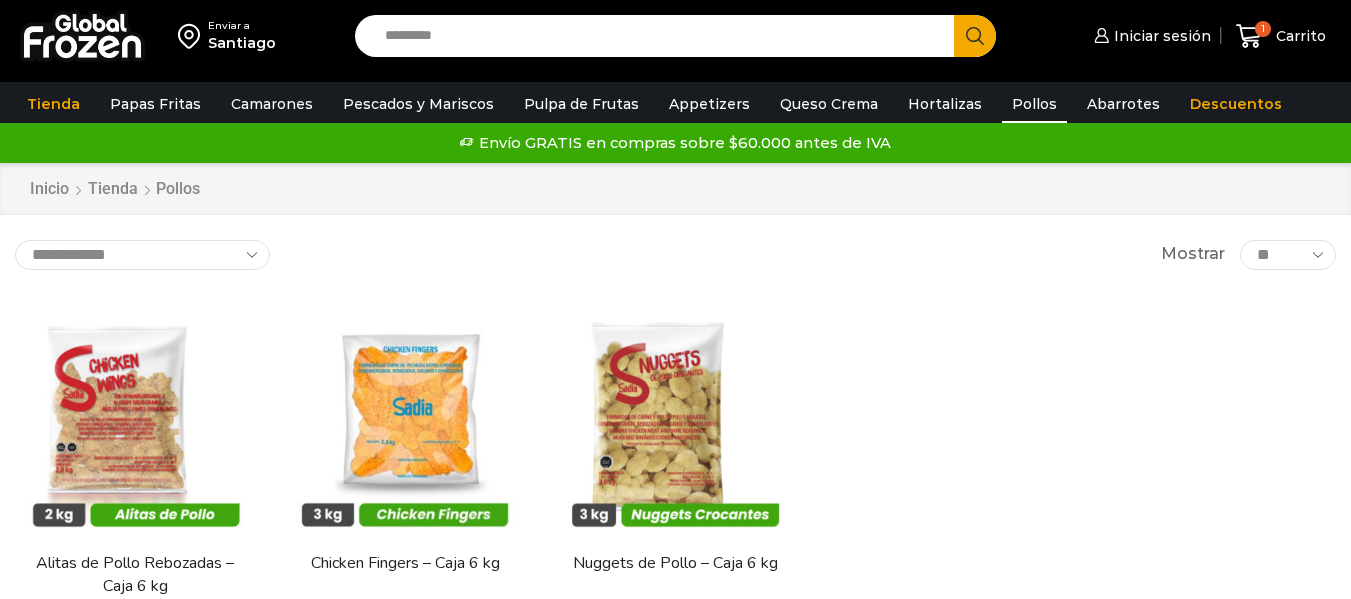 scroll, scrollTop: 0, scrollLeft: 0, axis: both 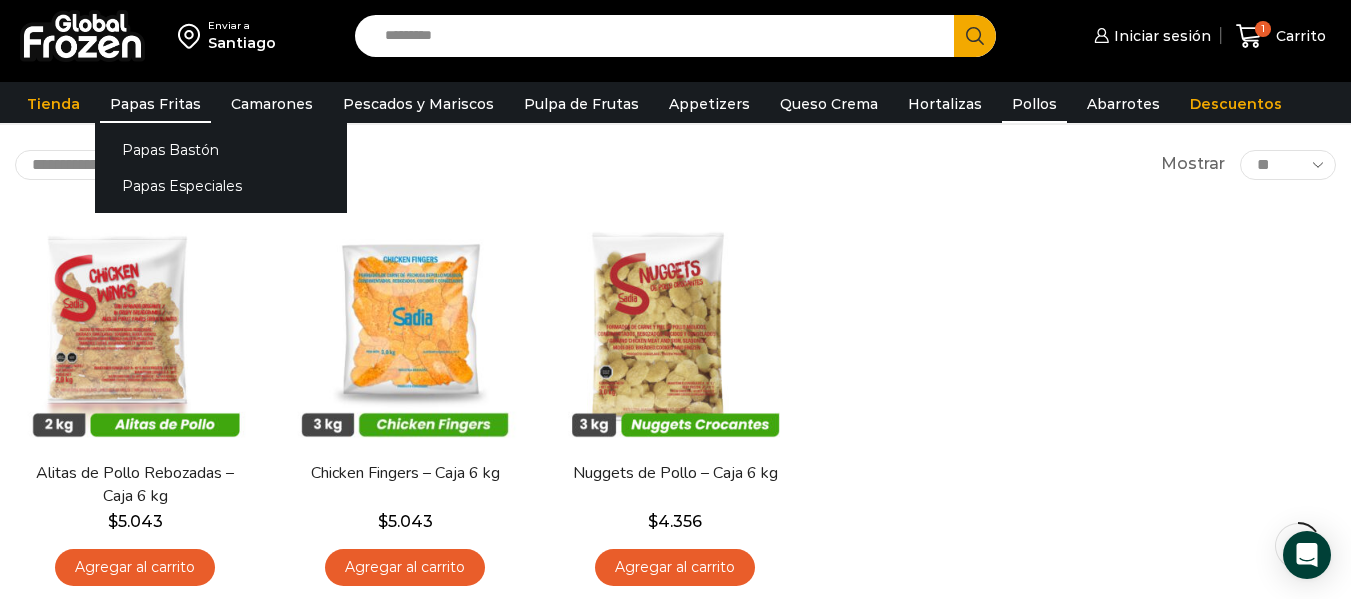 click on "Papas Fritas" at bounding box center (155, 104) 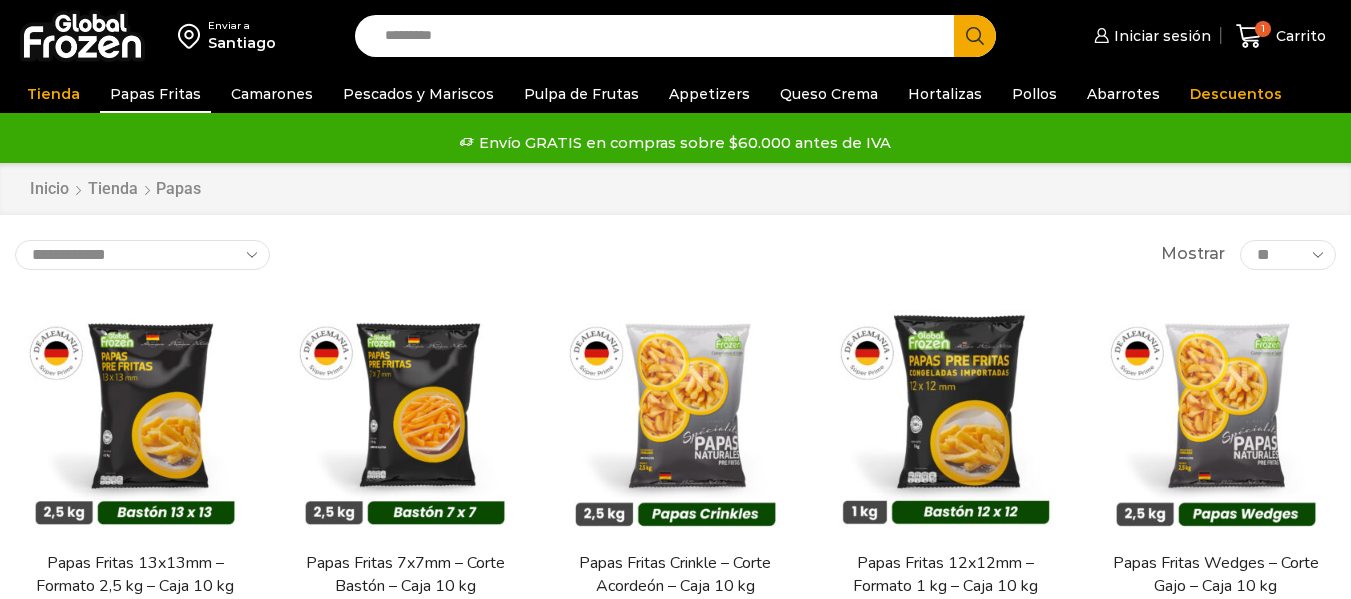 scroll, scrollTop: 0, scrollLeft: 0, axis: both 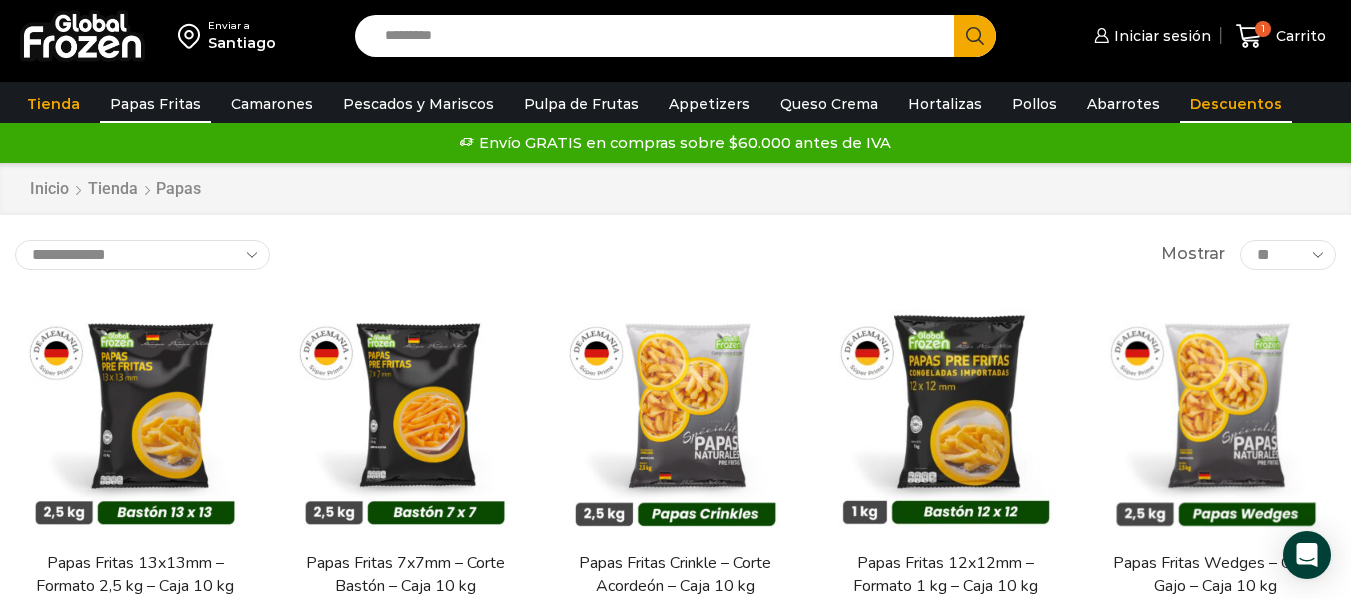 click on "Descuentos" at bounding box center [1236, 104] 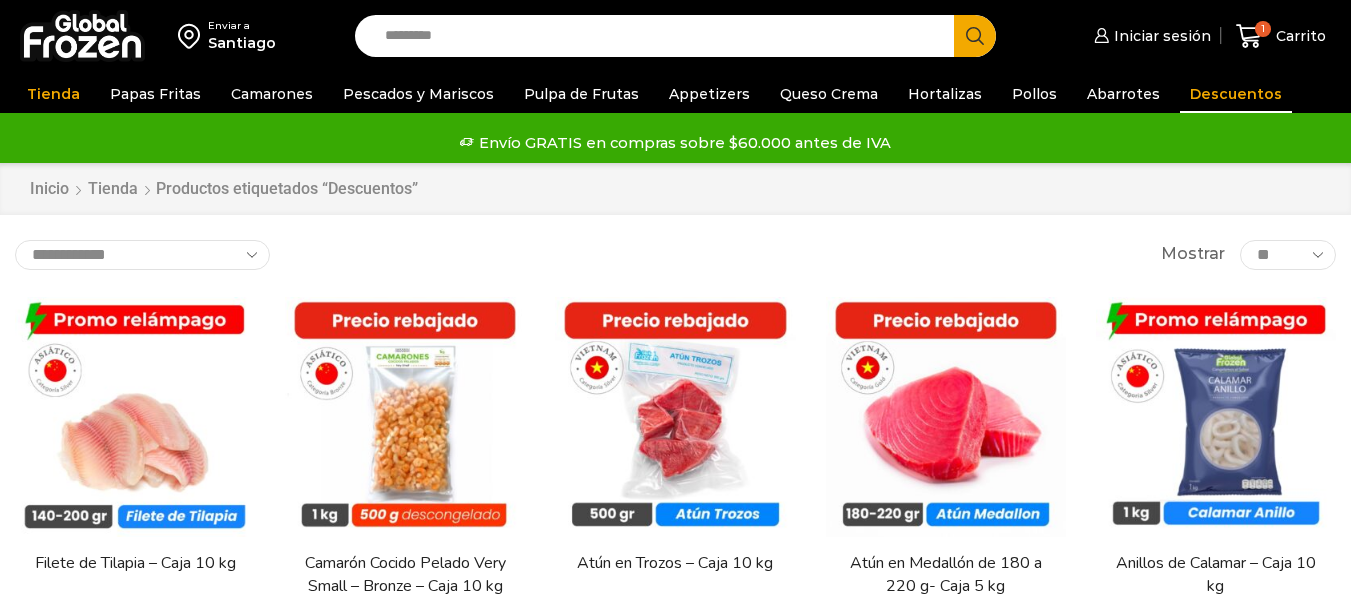scroll, scrollTop: 0, scrollLeft: 0, axis: both 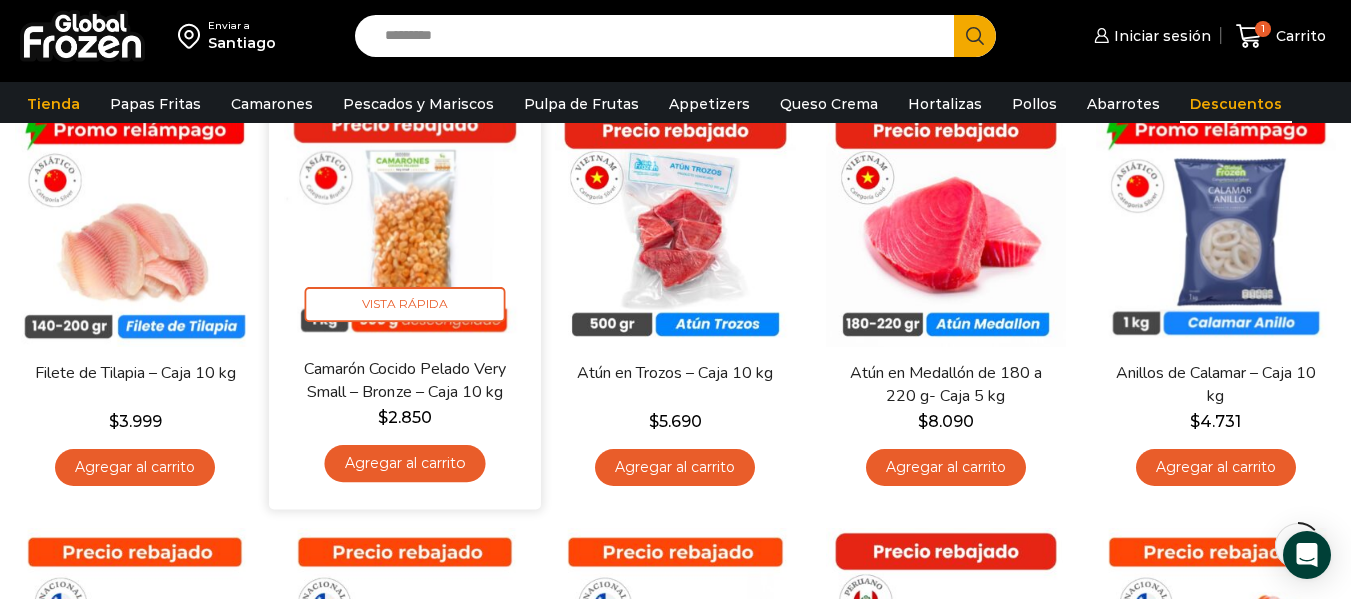 click on "Agregar al carrito" at bounding box center [405, 463] 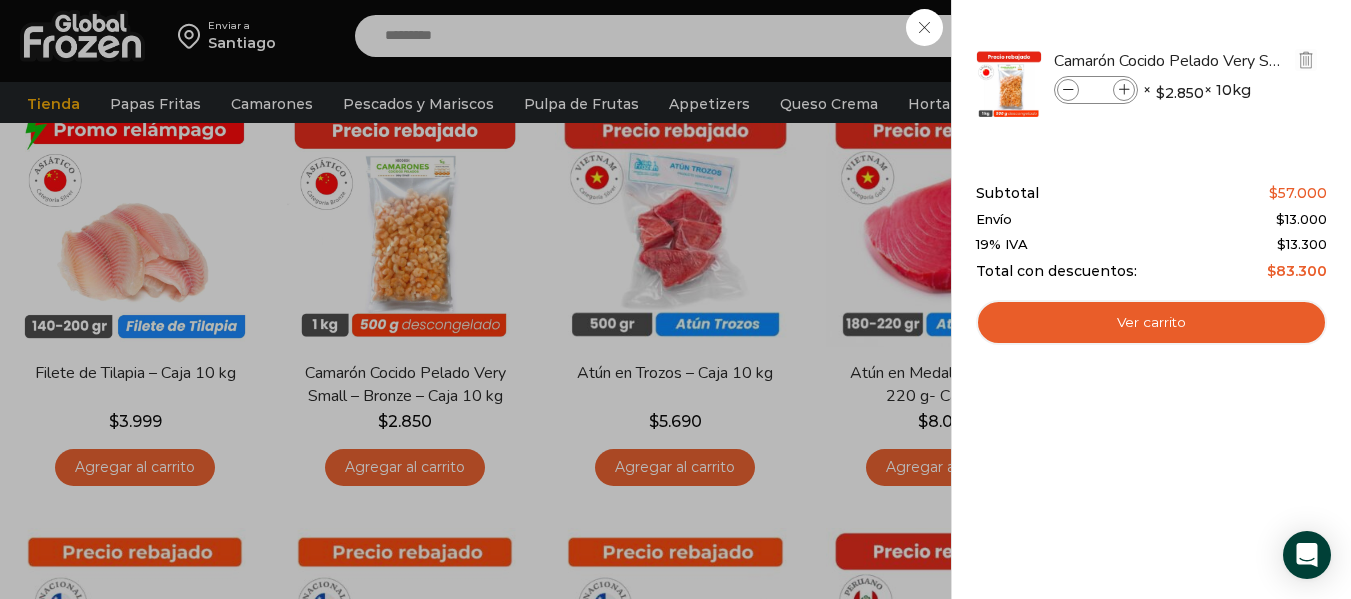 click 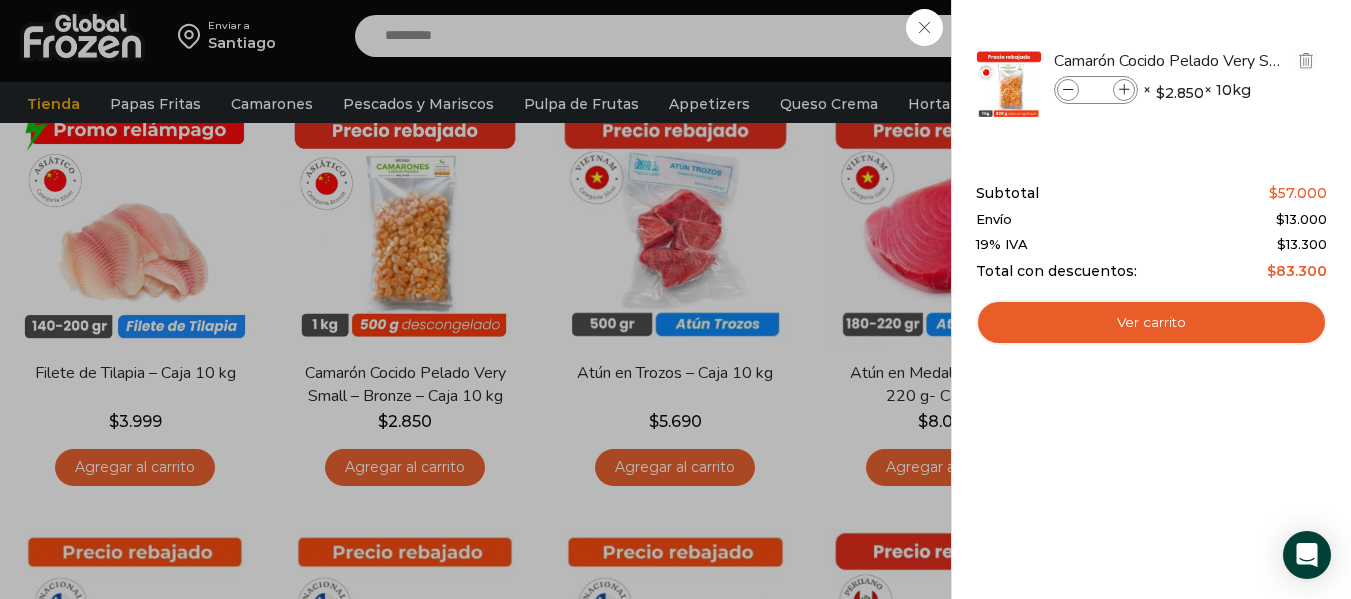 type on "*" 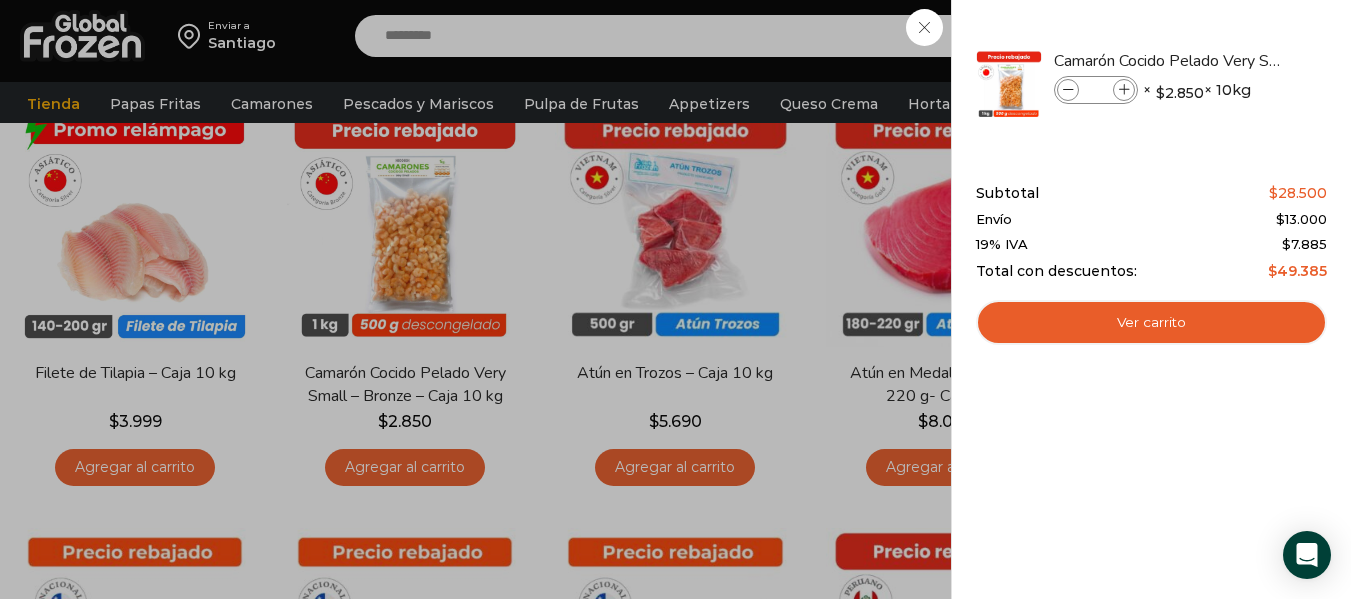 click on "1
Carrito
1
1
Shopping Cart
*" 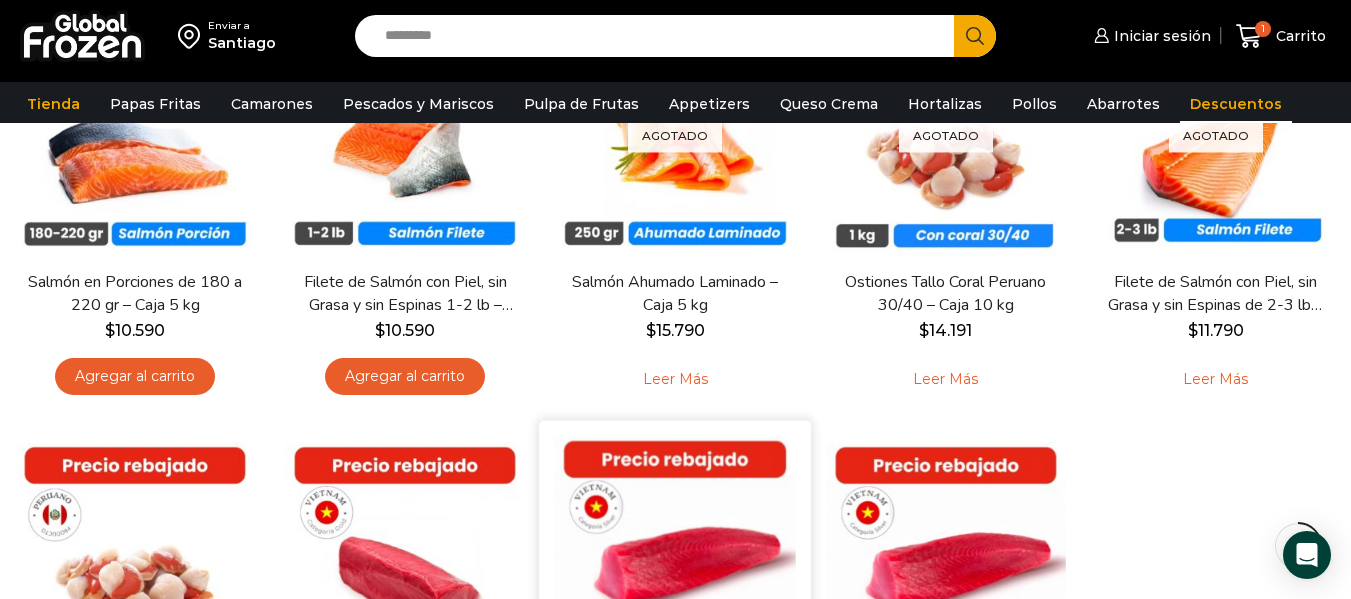 scroll, scrollTop: 700, scrollLeft: 0, axis: vertical 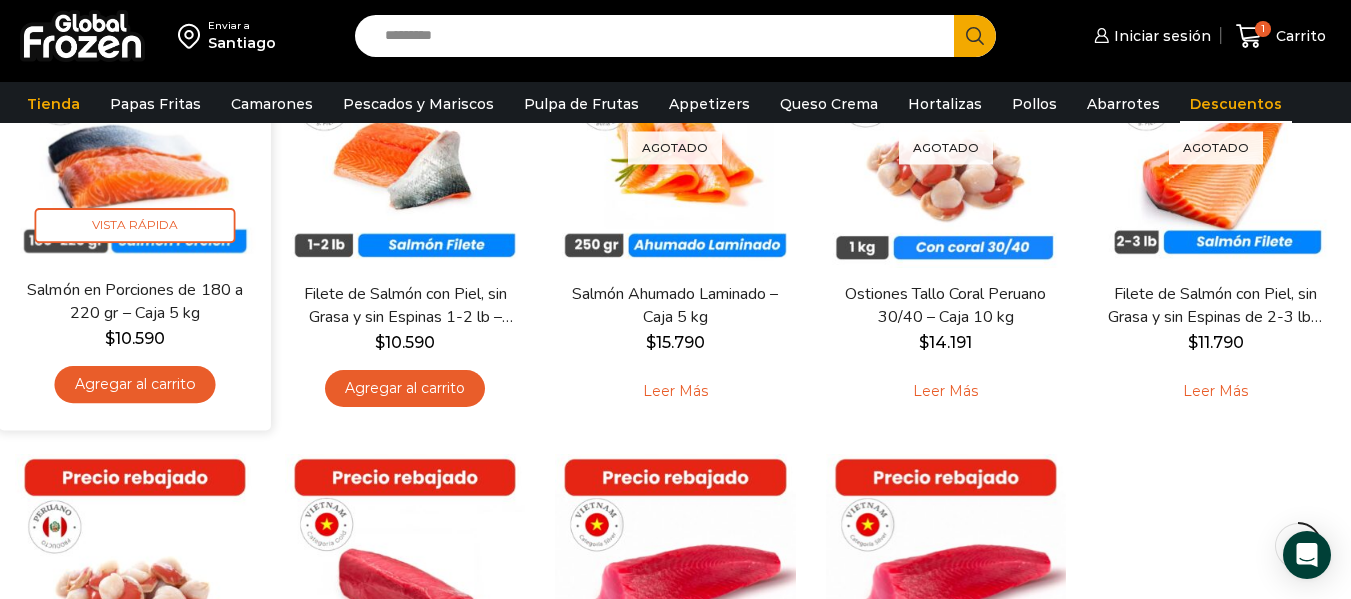 click on "Salmón en Porciones de 180 a 220 gr – Caja 5 kg" 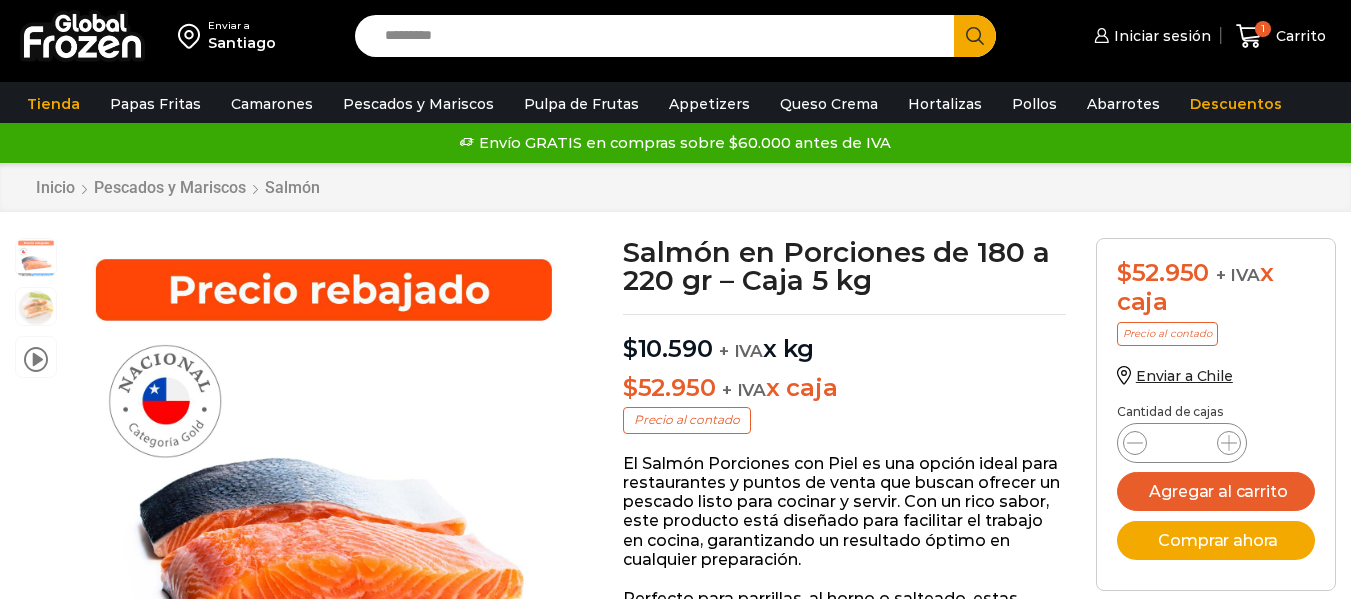 scroll, scrollTop: 1, scrollLeft: 0, axis: vertical 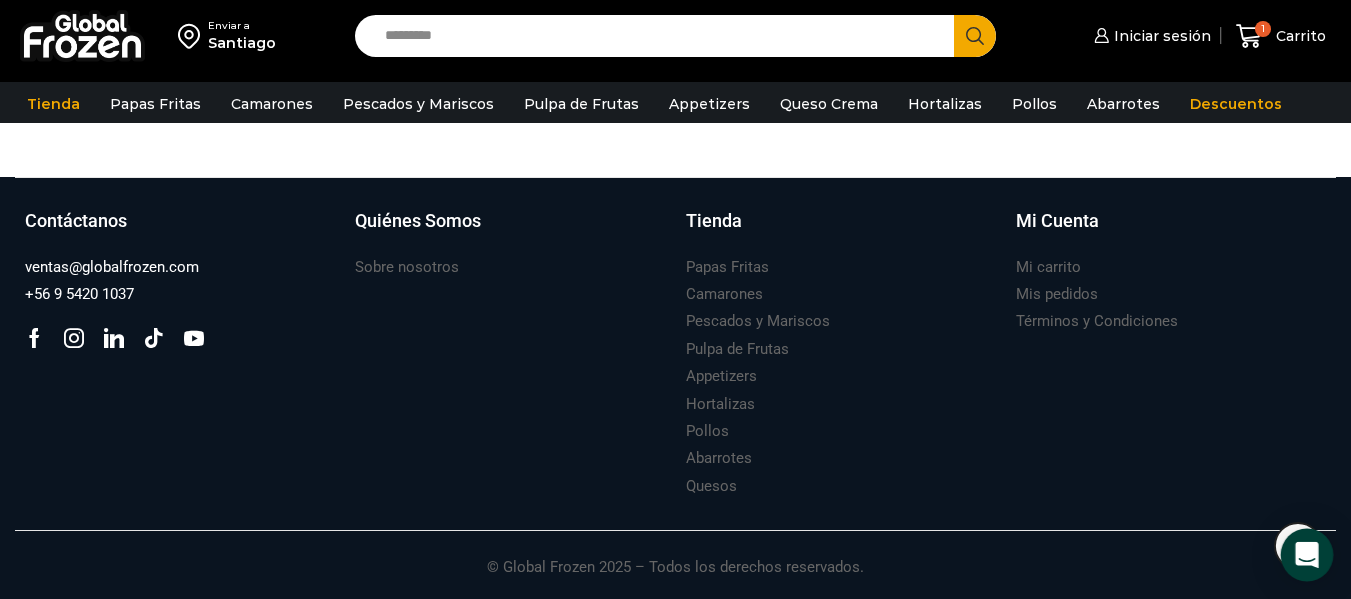click 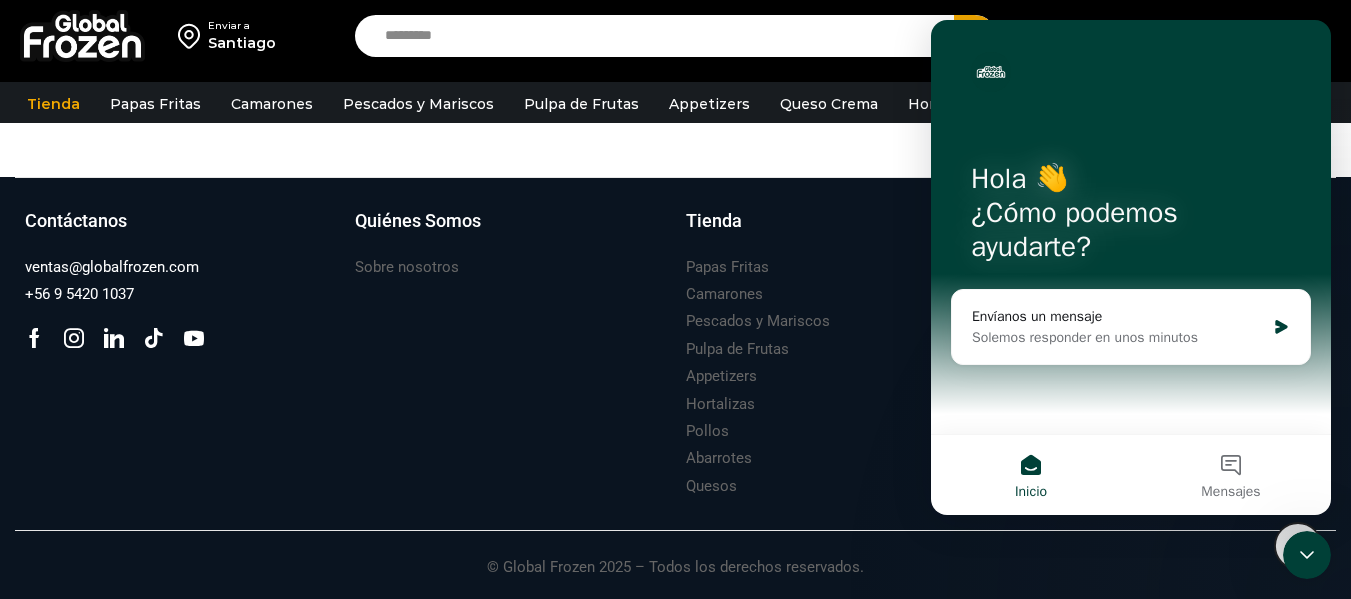 scroll, scrollTop: 0, scrollLeft: 0, axis: both 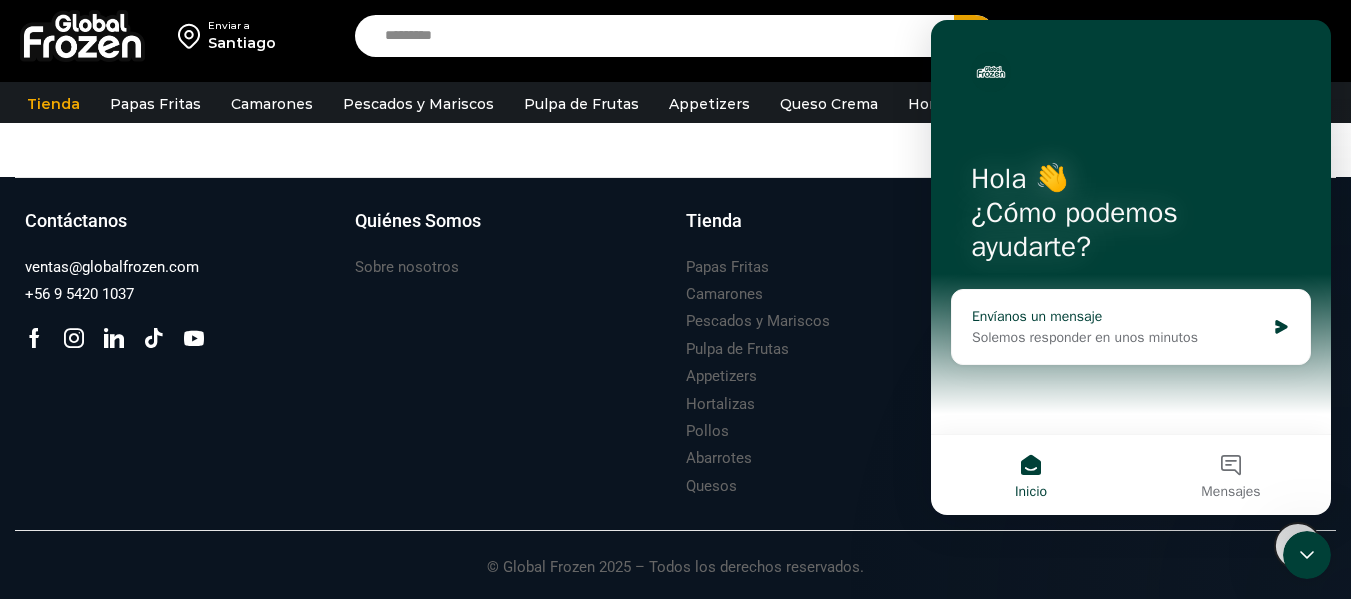 click on "Solemos responder en unos minutos" at bounding box center [1118, 337] 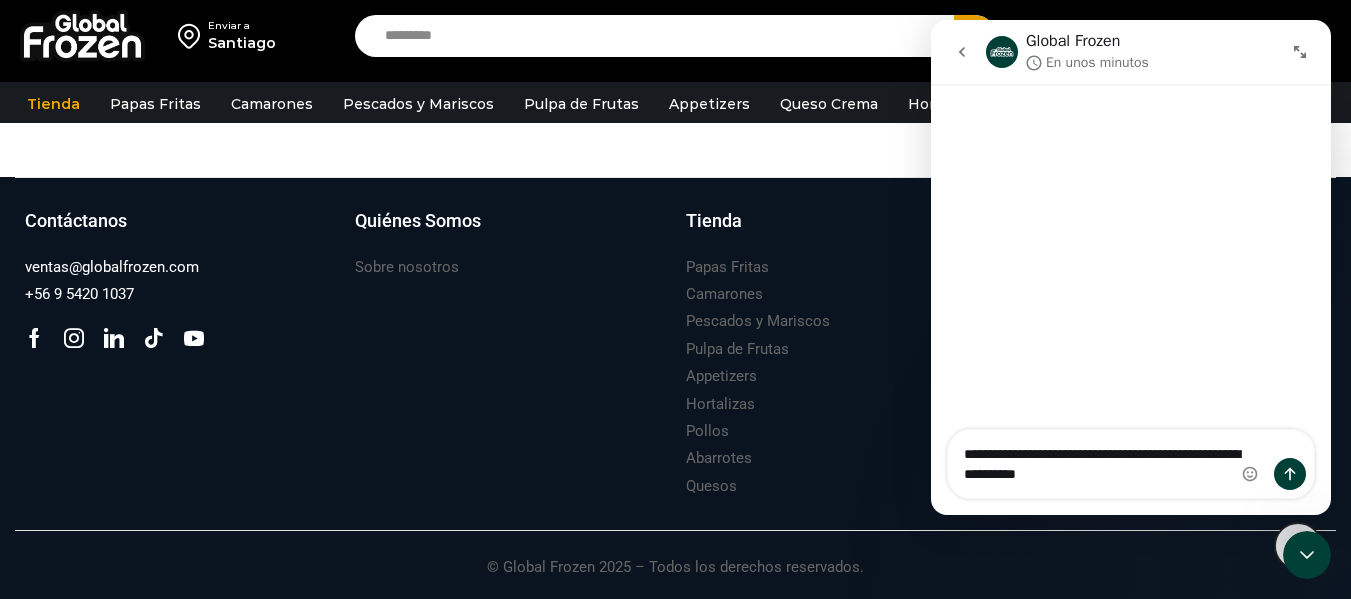 type on "**********" 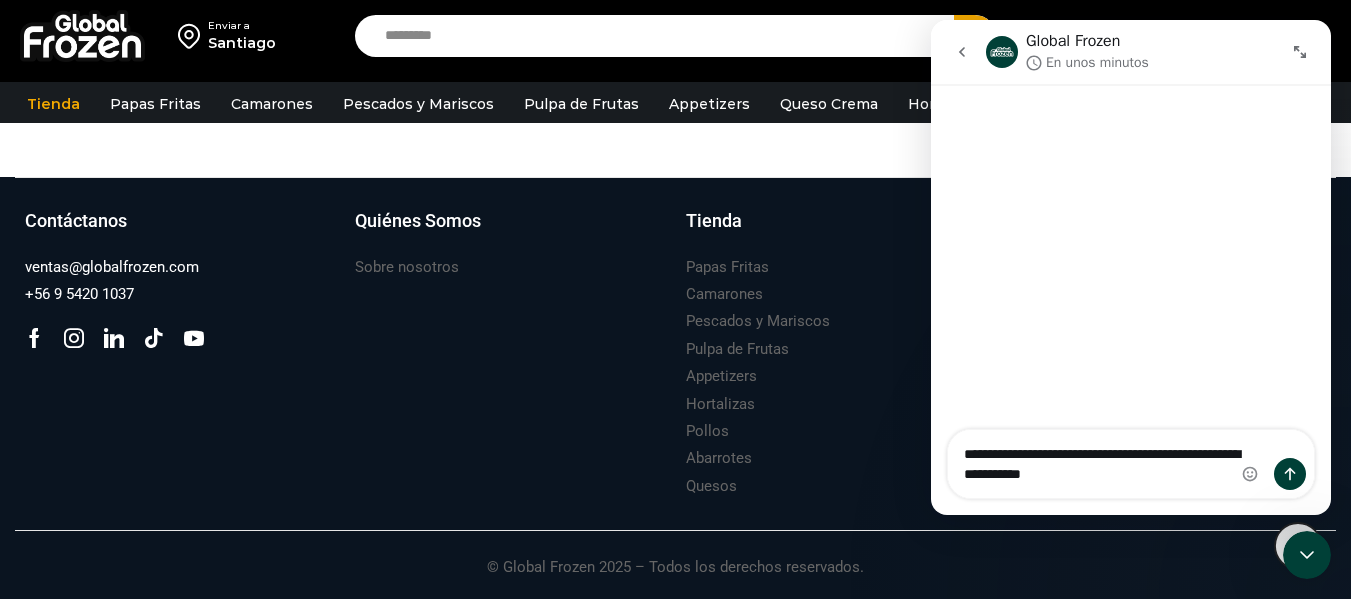 type 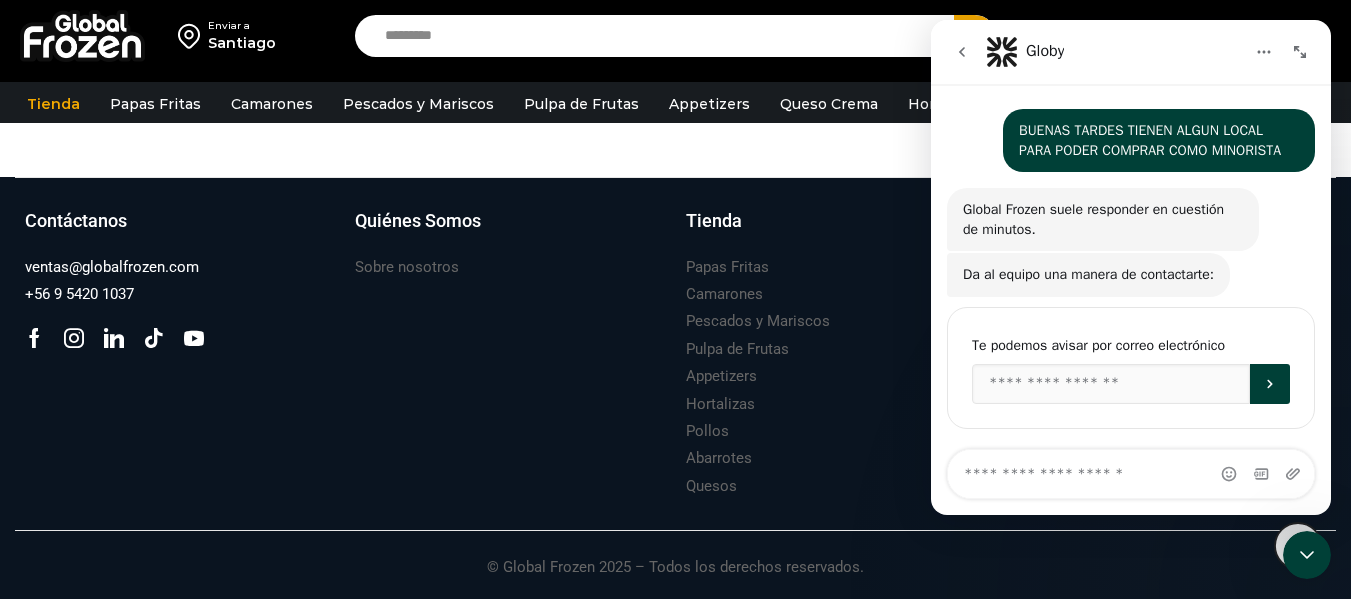 scroll, scrollTop: 9, scrollLeft: 0, axis: vertical 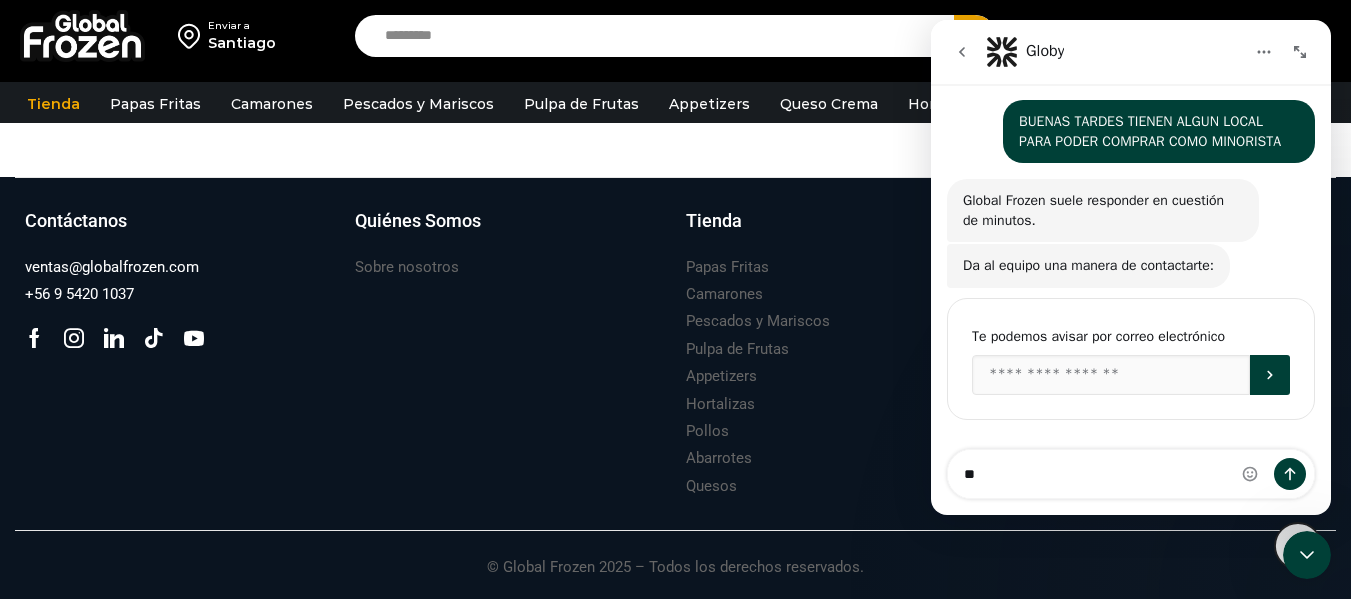 type on "*" 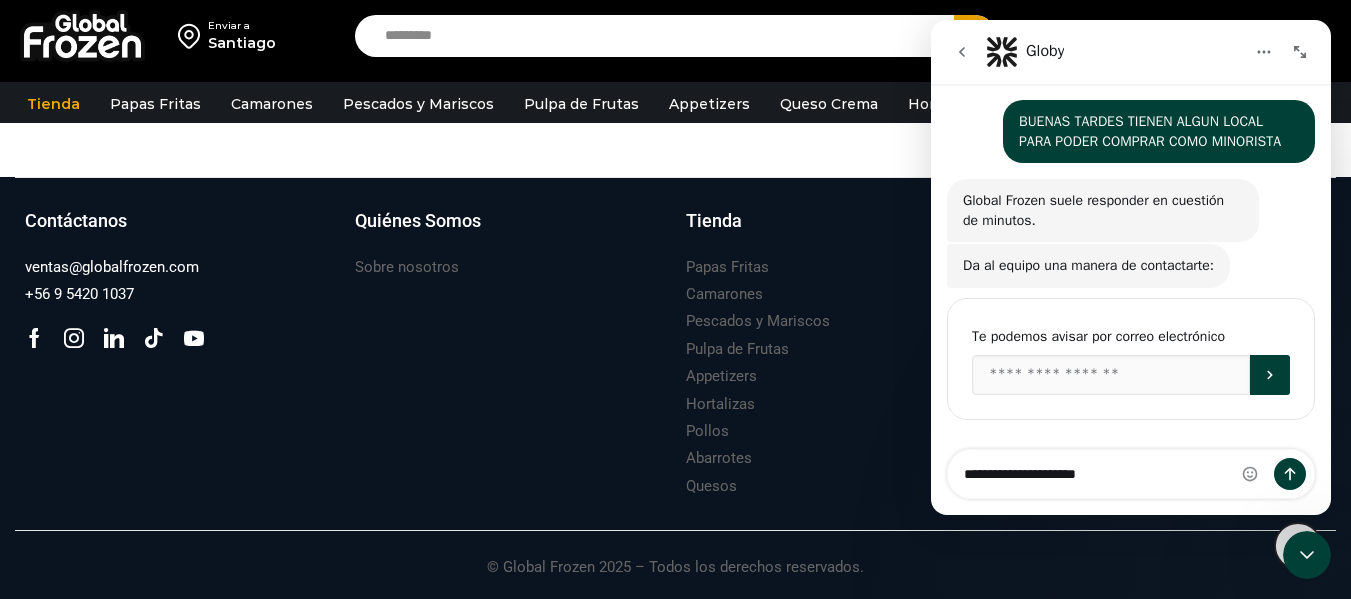type on "**********" 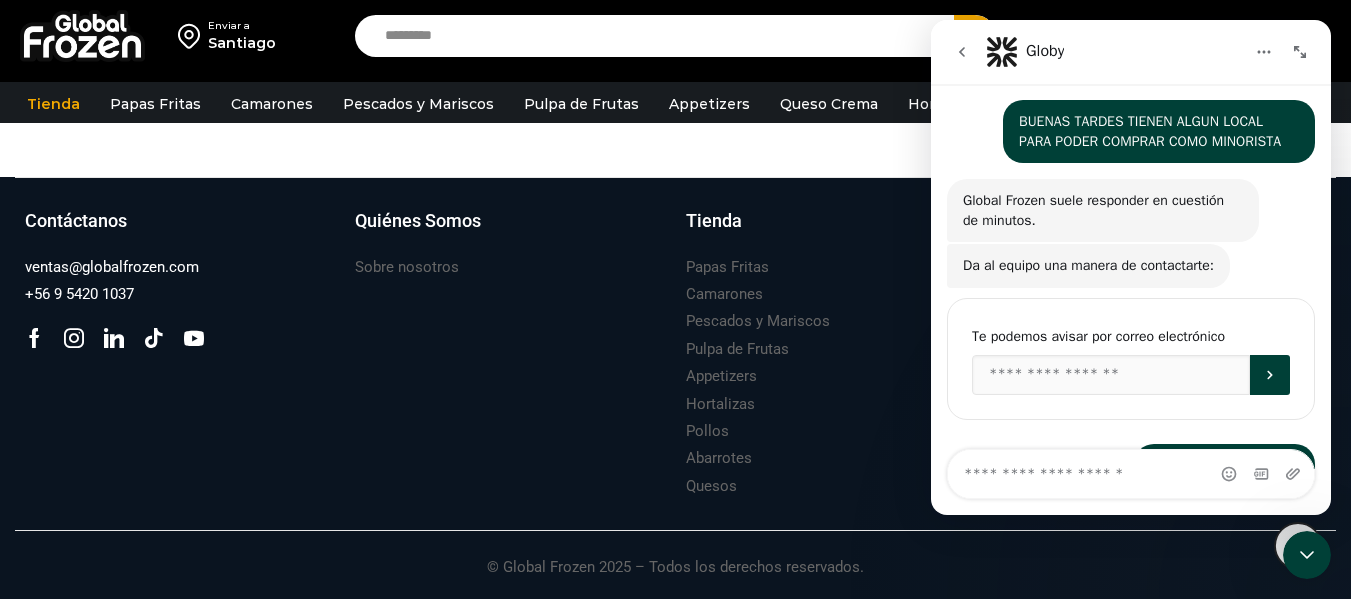 scroll, scrollTop: 69, scrollLeft: 0, axis: vertical 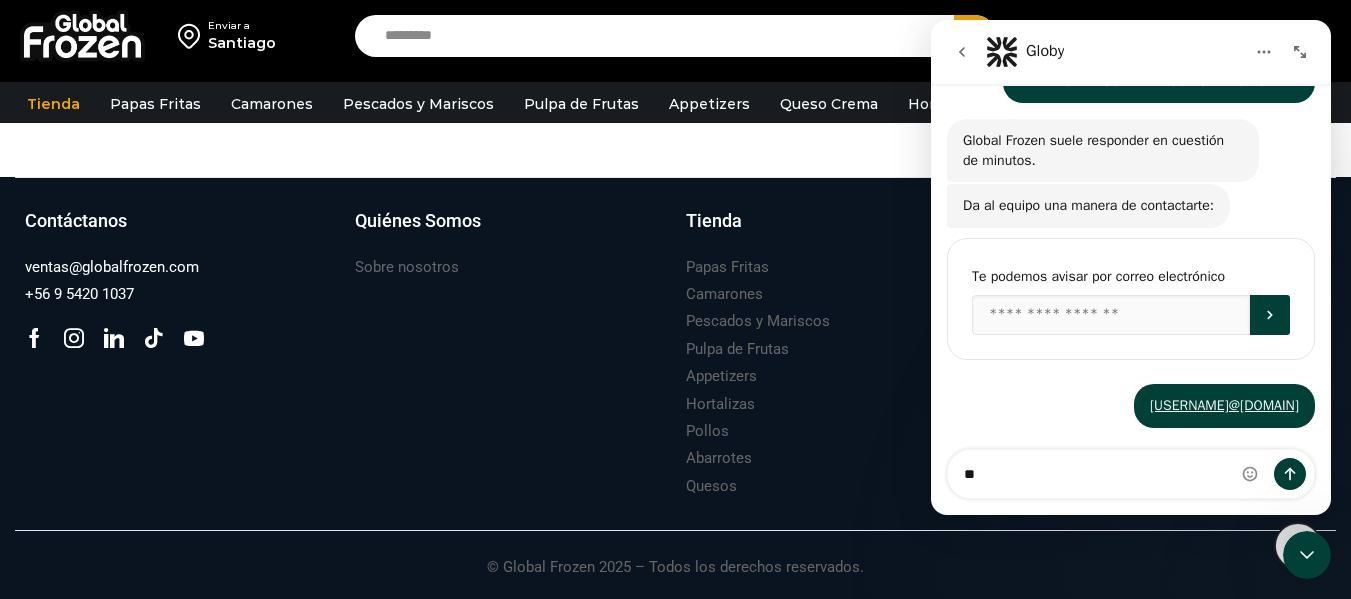 type on "*" 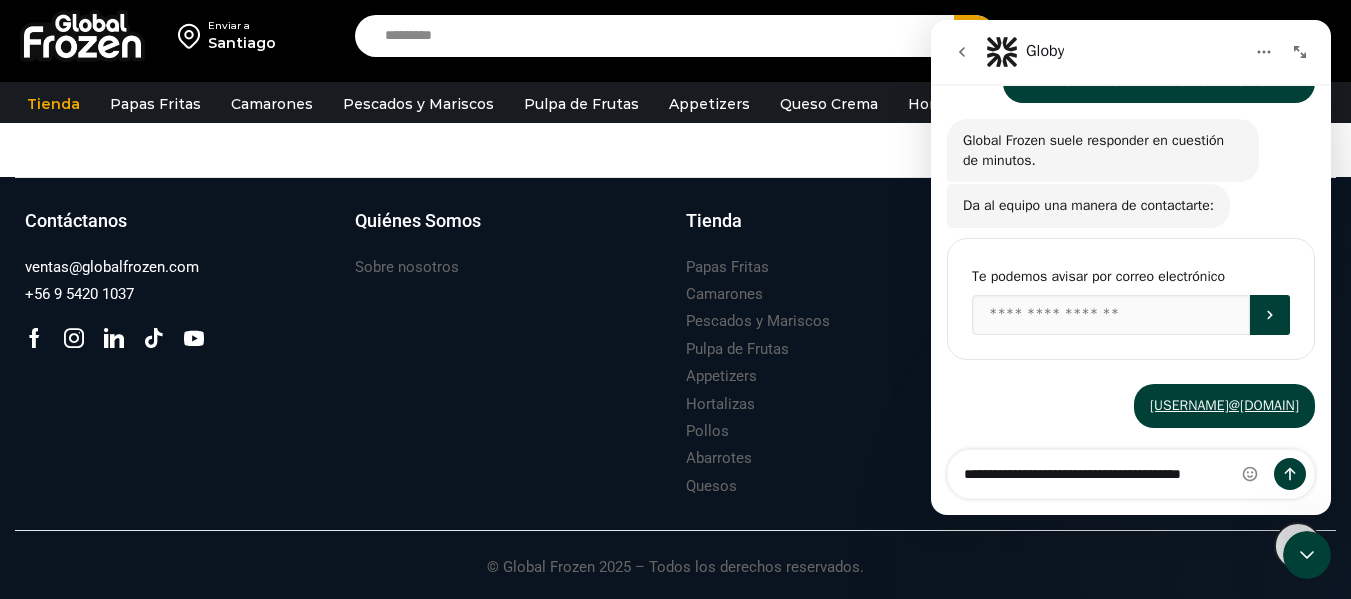 type on "**********" 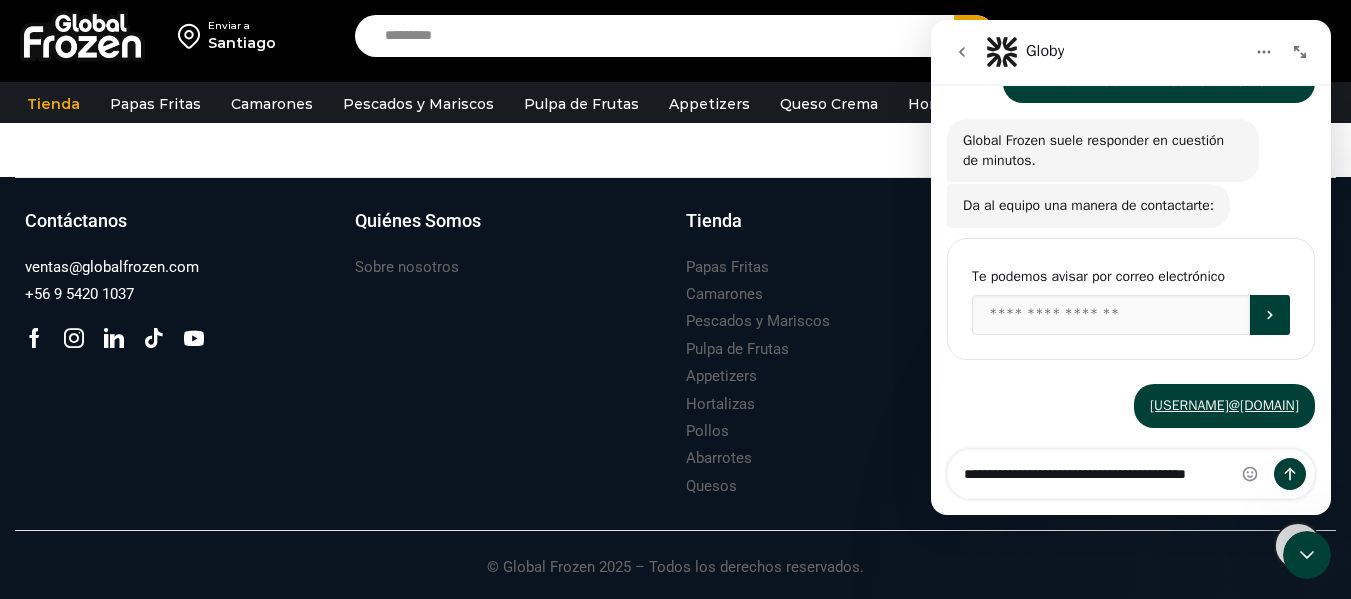 scroll, scrollTop: 89, scrollLeft: 0, axis: vertical 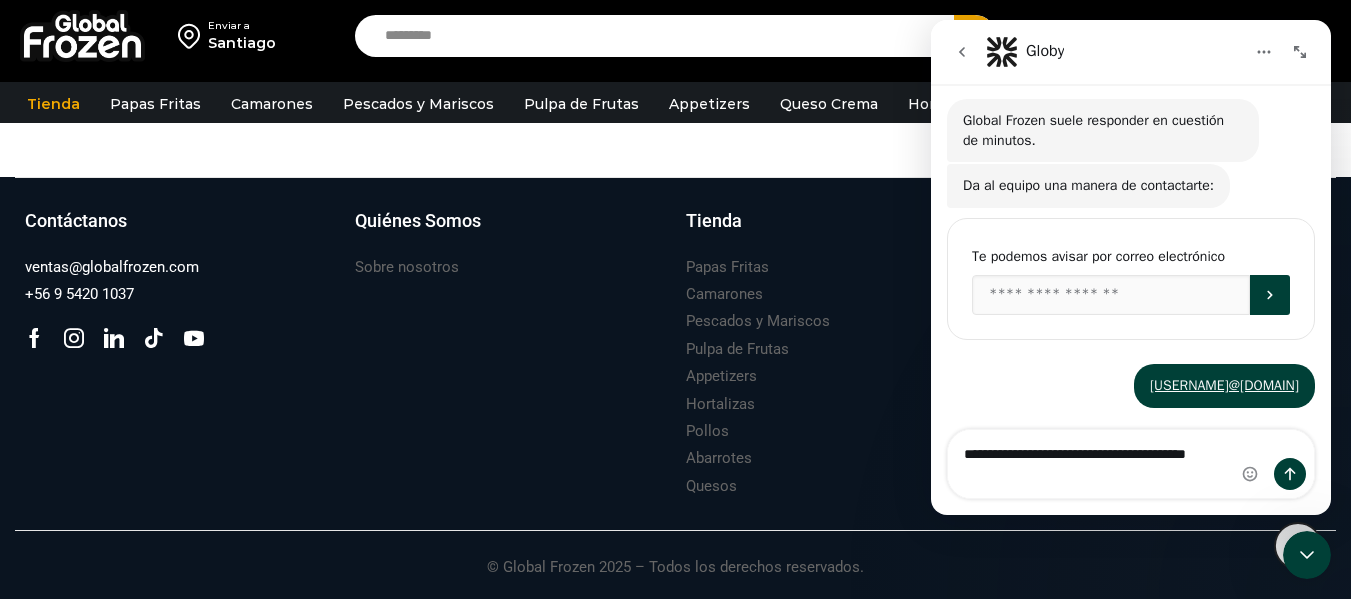 type 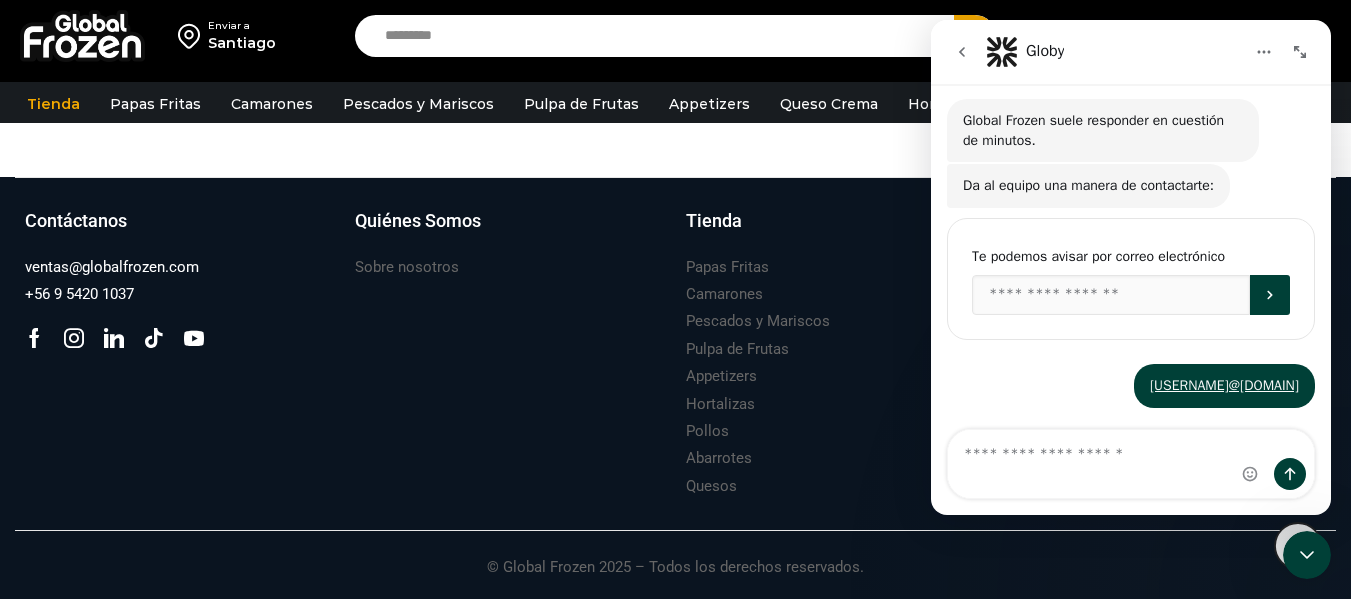 scroll, scrollTop: 134, scrollLeft: 0, axis: vertical 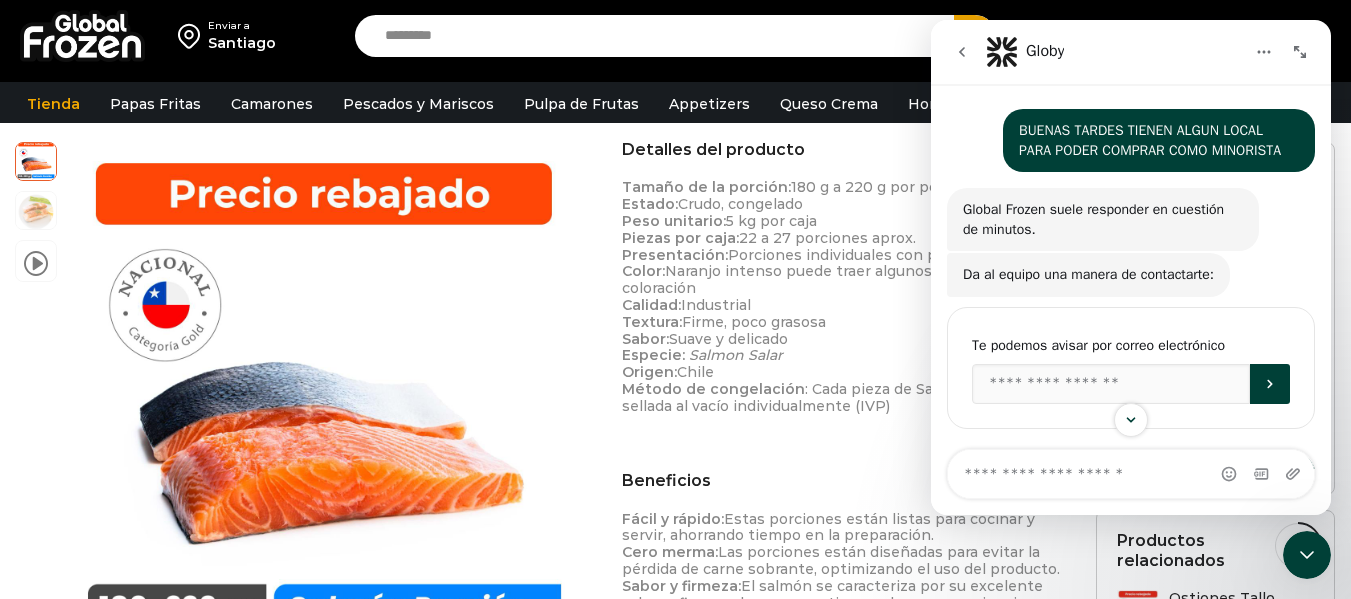 click on "Tamaño de la porción:  180 g a 220 g por porción
Estado:  Crudo, congelado
Peso unitario:  5 kg por caja
Piezas por caja:  22 a 27 porciones aprox.
Presentación:  Porciones individuales con piel
Color:  Naranjo intenso puede traer algunos defectos en la coloración
Calidad:  Industrial
Textura:  Firme, poco grasosa
Sabor:  Suave y delicado
Especie:   Salmon Salar
Origen:  Chile
Método de congelación : Cada pieza de Salmón viene sellada al vacío individualmente (IVP)" at bounding box center (843, 296) 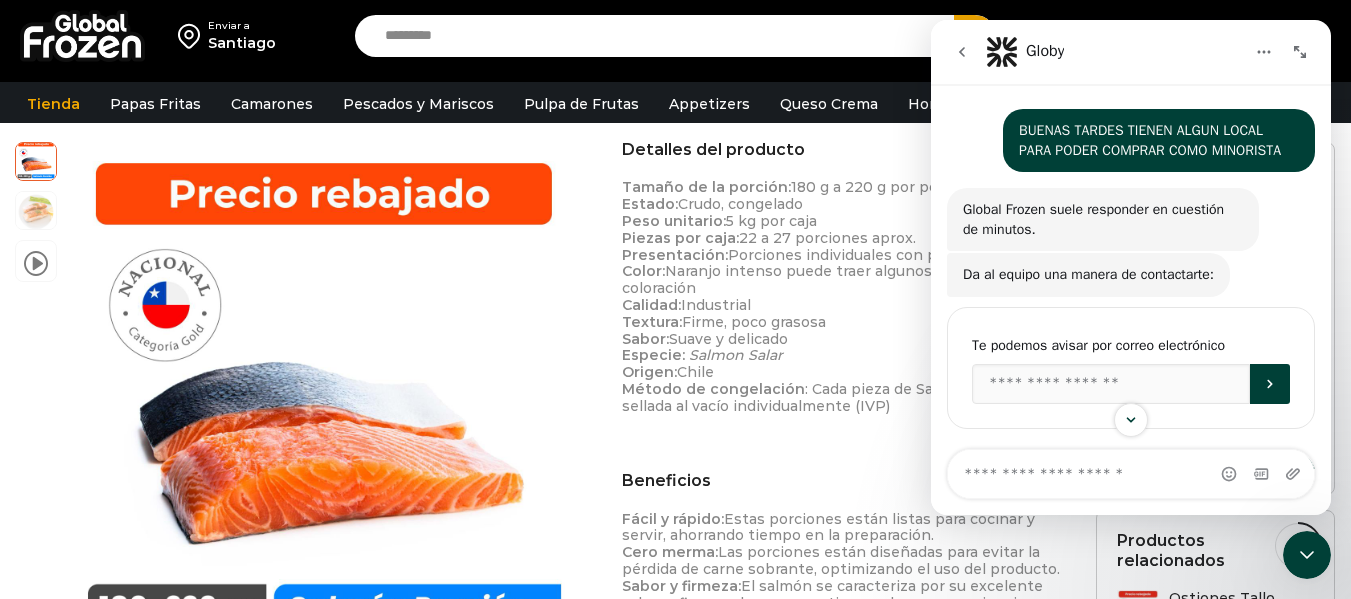 click 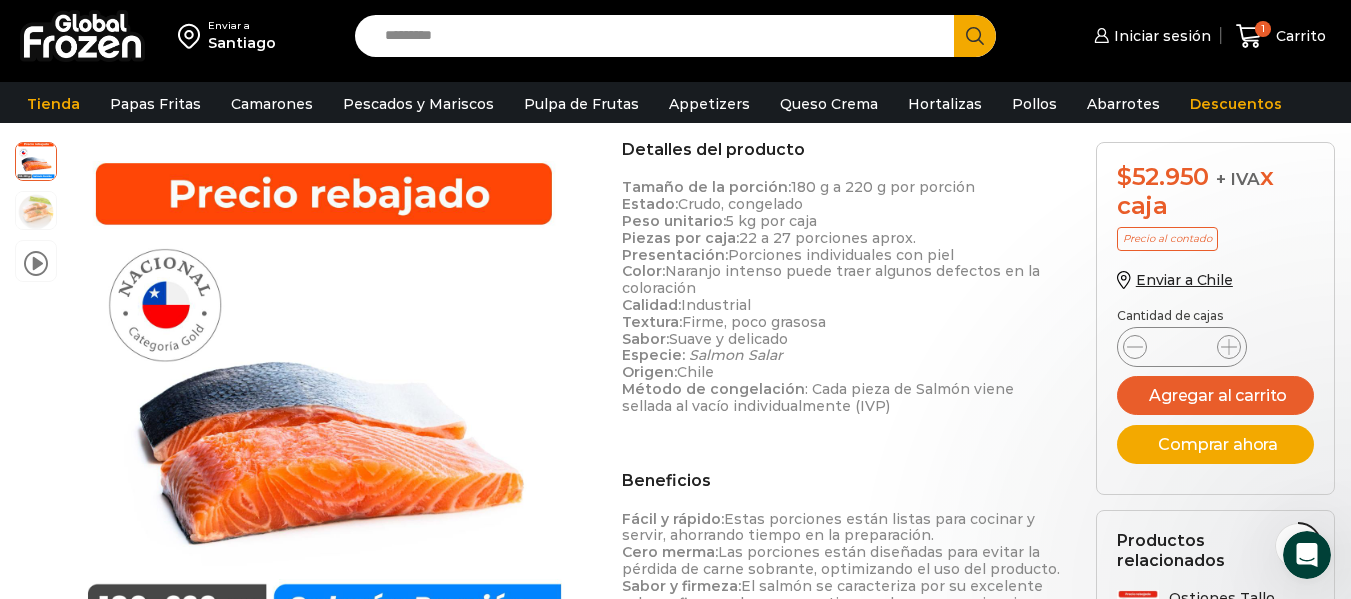 scroll, scrollTop: 0, scrollLeft: 0, axis: both 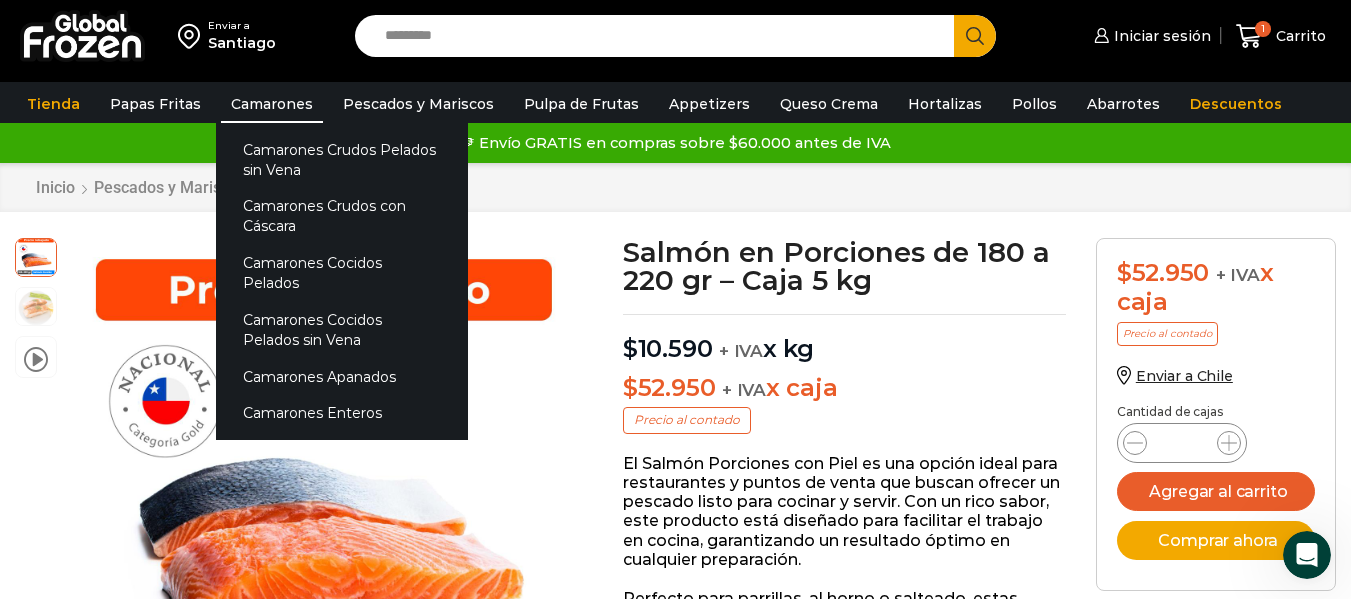 click on "Camarones" at bounding box center [272, 104] 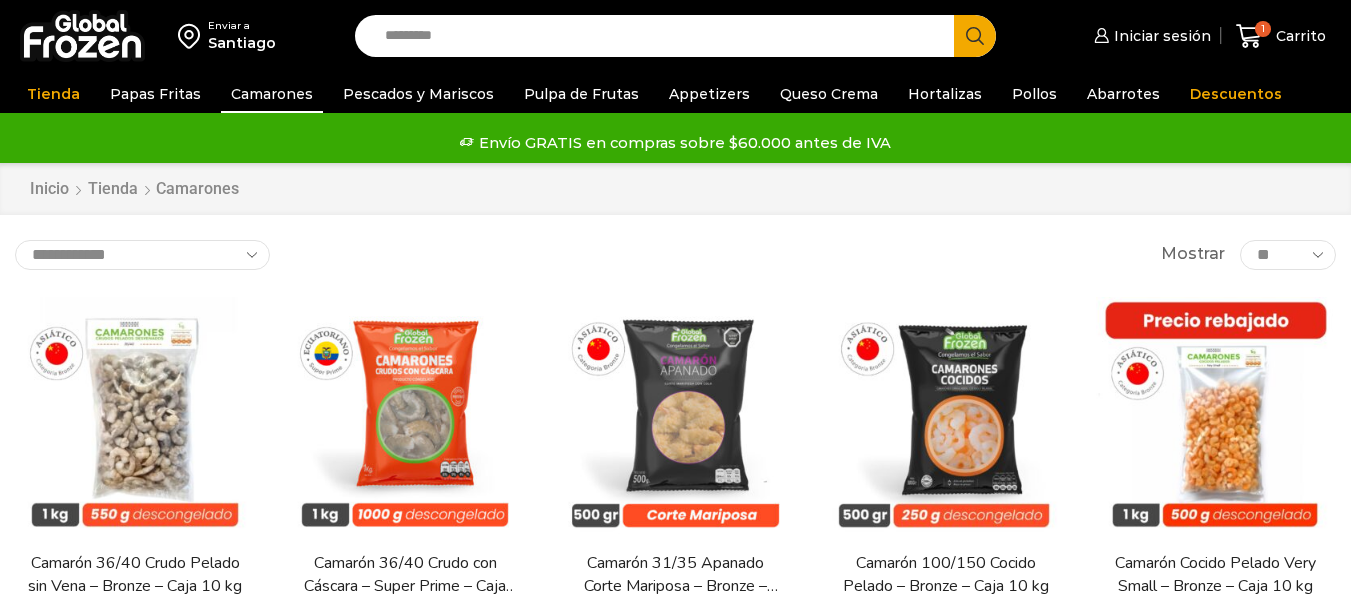 scroll, scrollTop: 0, scrollLeft: 0, axis: both 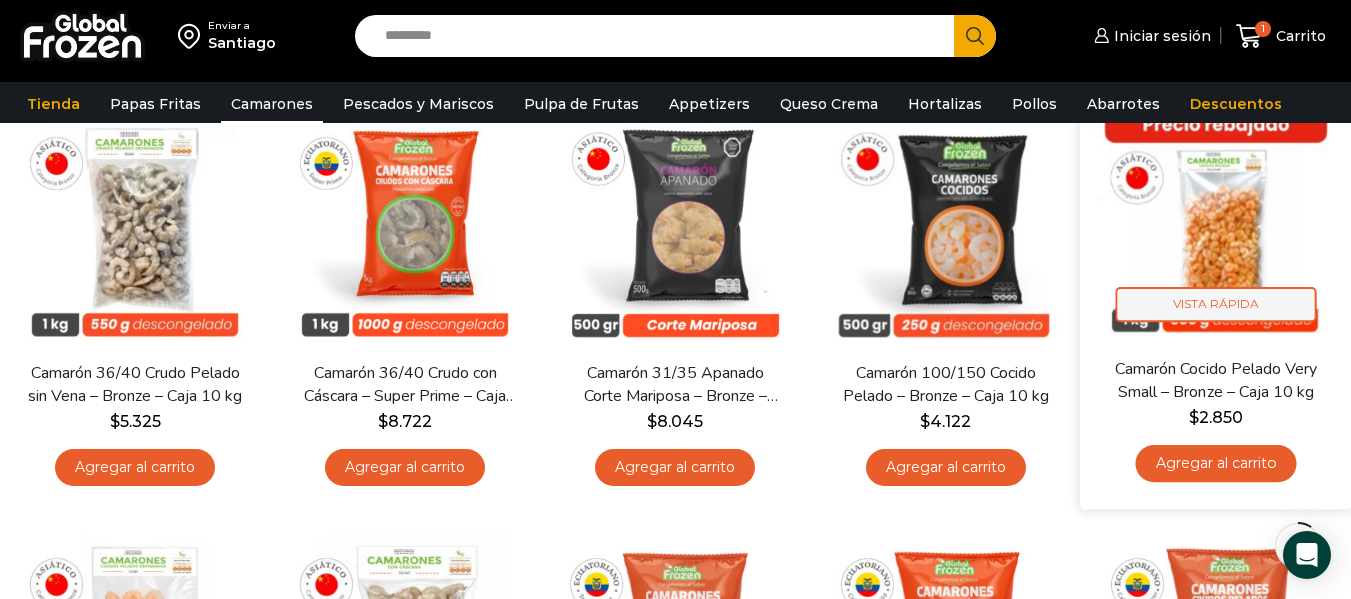 click on "Vista Rápida" at bounding box center [1215, 304] 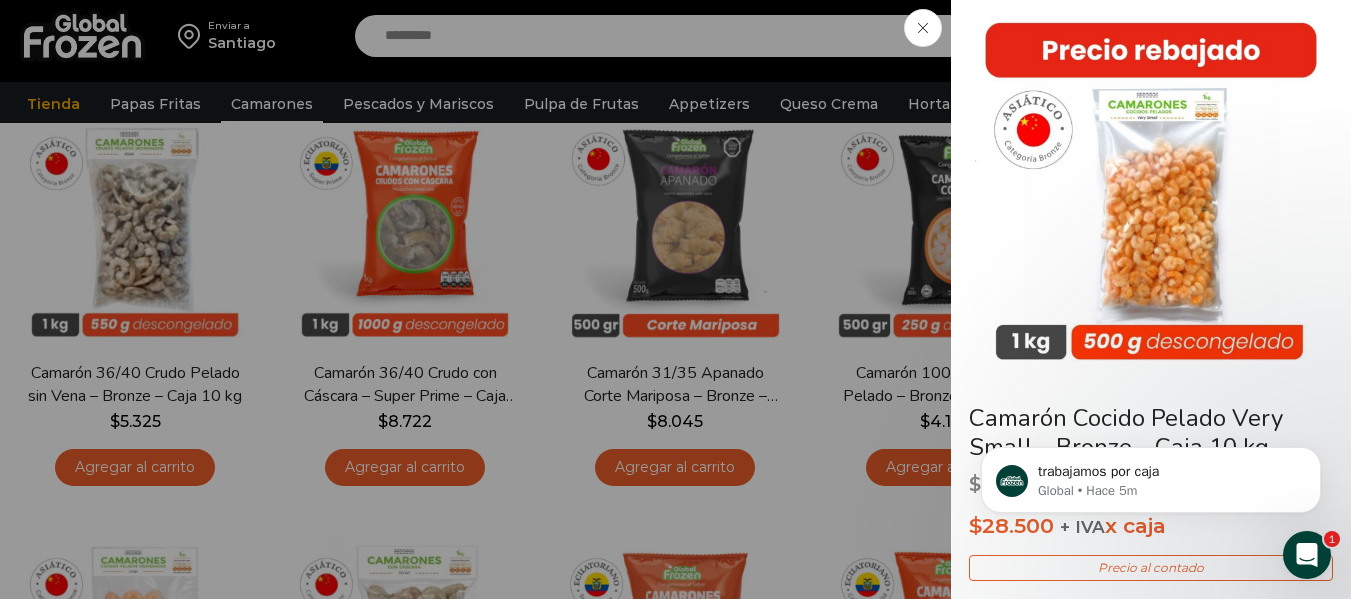 scroll, scrollTop: 0, scrollLeft: 0, axis: both 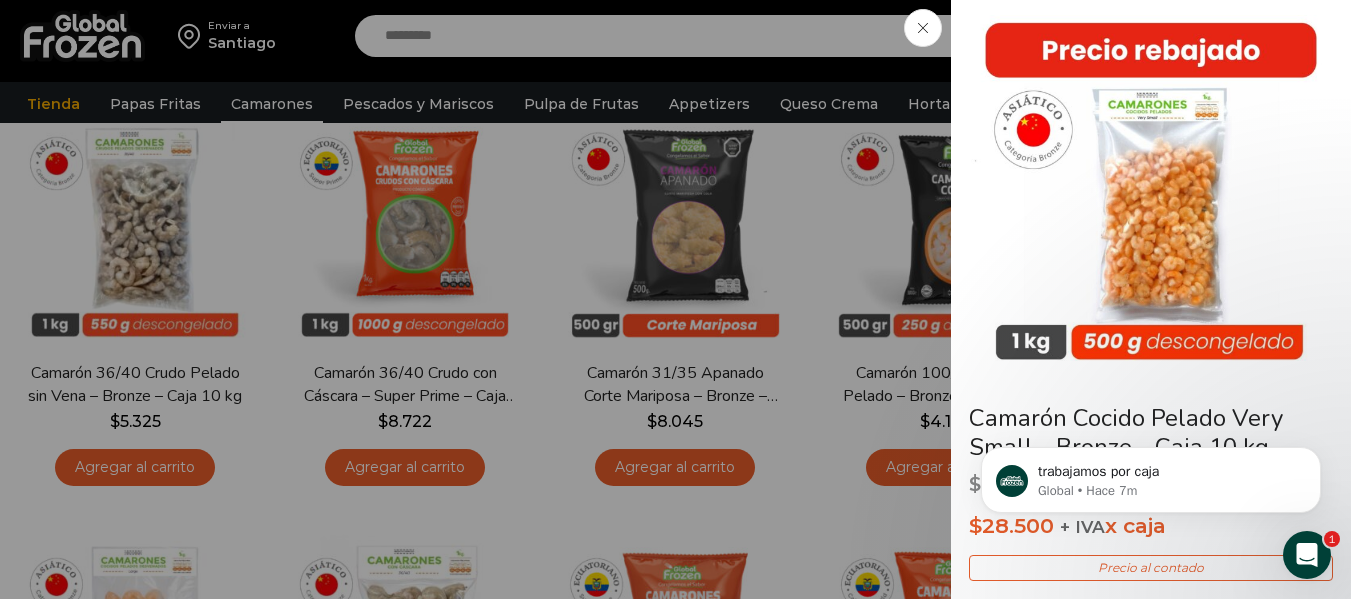 click 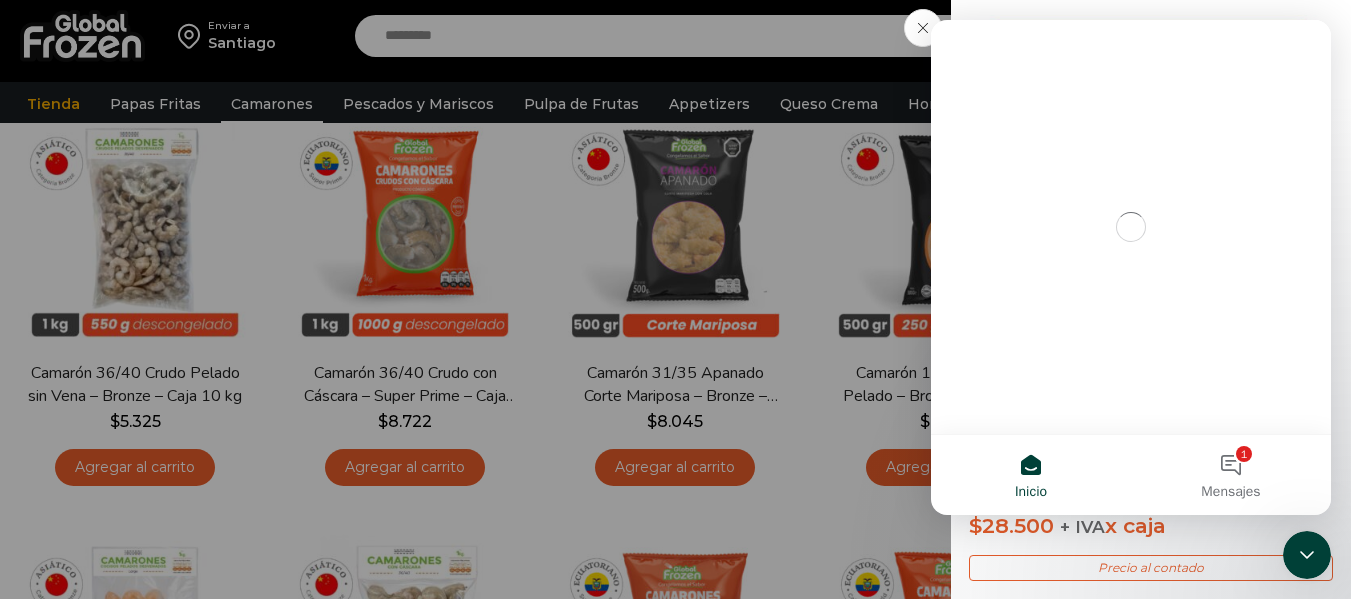 scroll, scrollTop: 0, scrollLeft: 0, axis: both 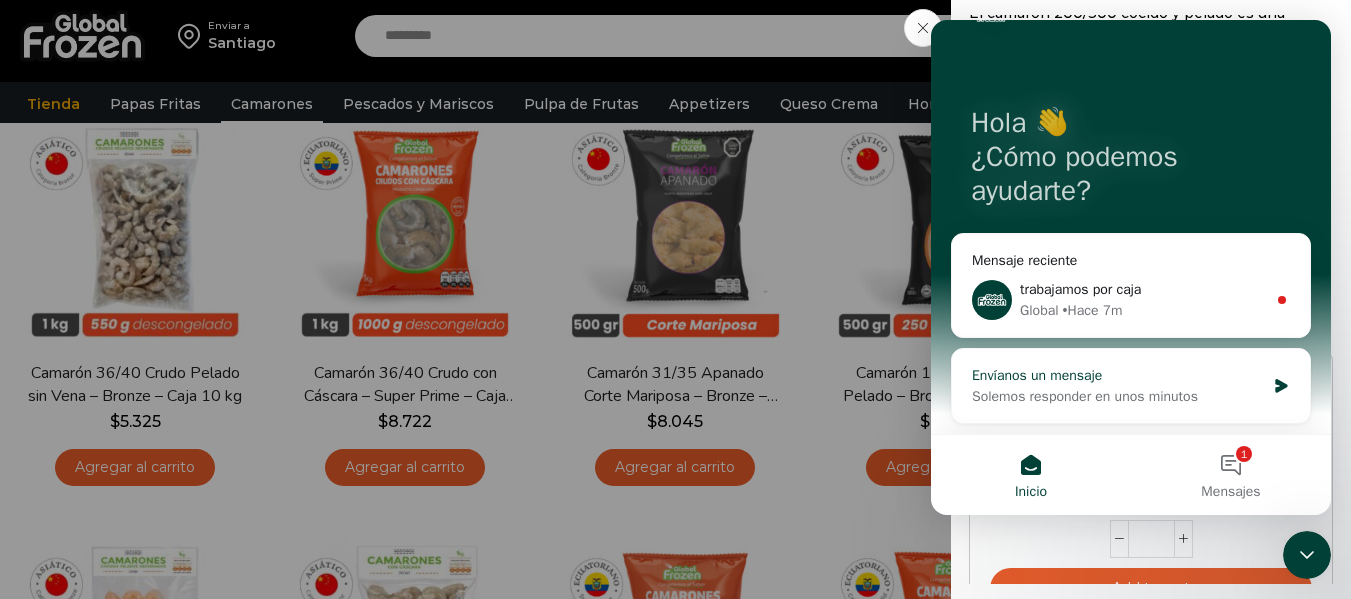 click on "Solemos responder en unos minutos" at bounding box center [1118, 396] 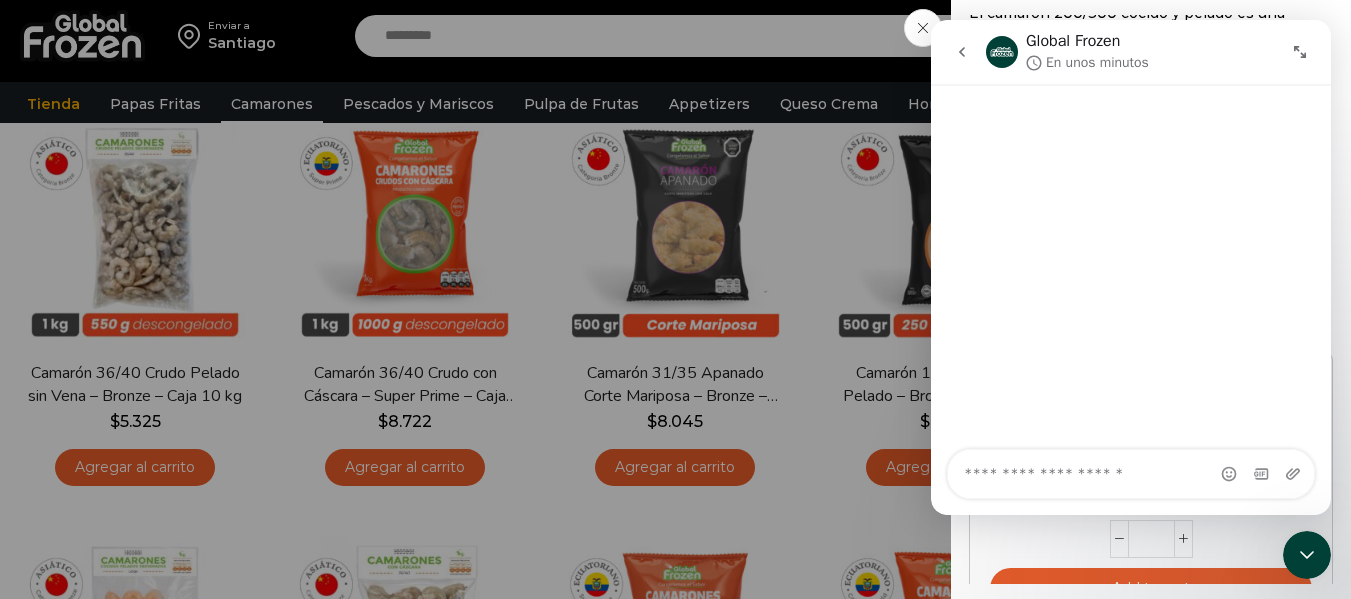scroll, scrollTop: 0, scrollLeft: 0, axis: both 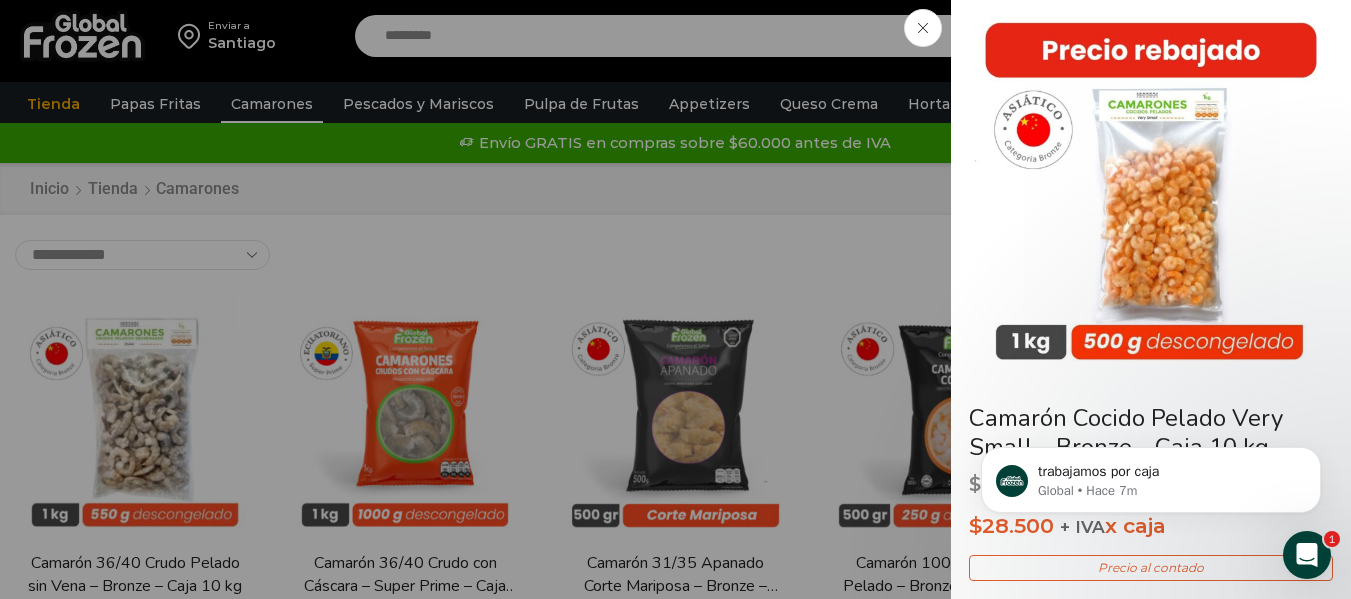 click at bounding box center [1307, 555] 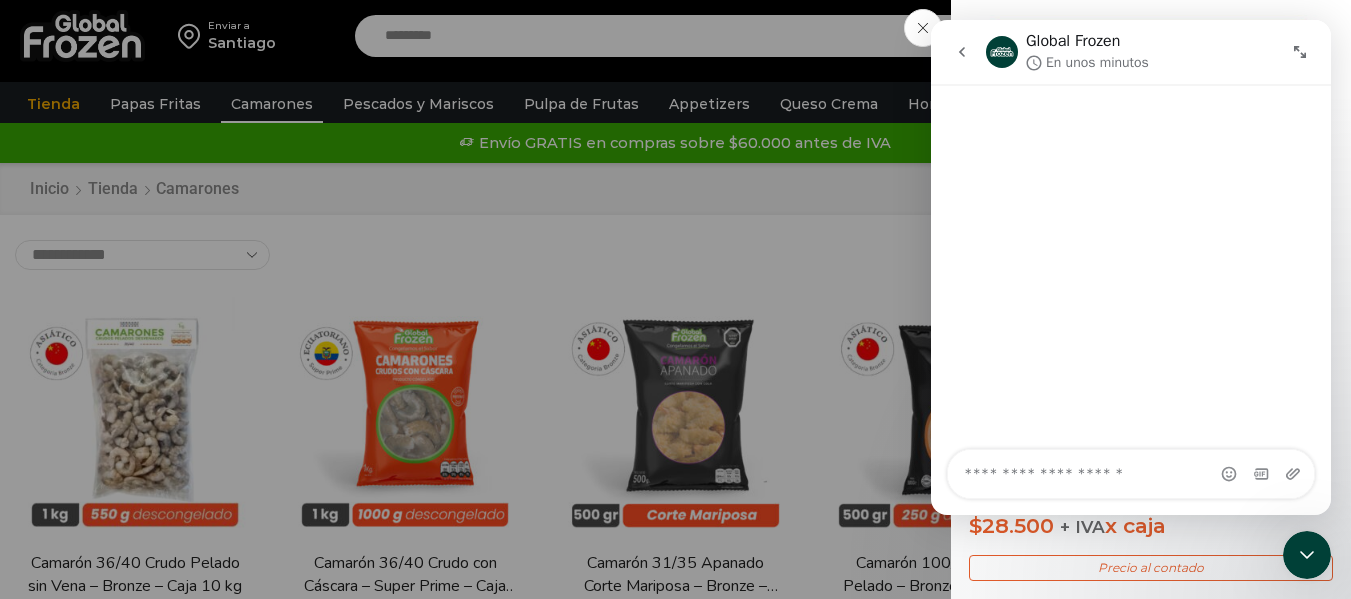 click at bounding box center (1131, 474) 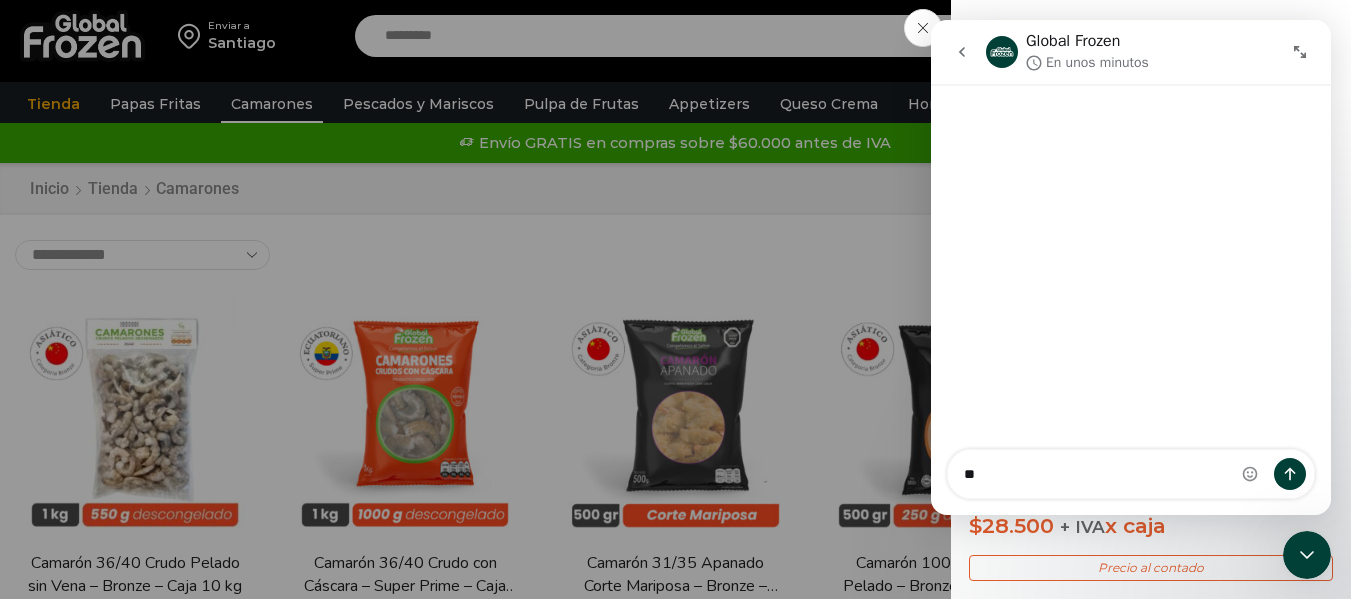 type on "*" 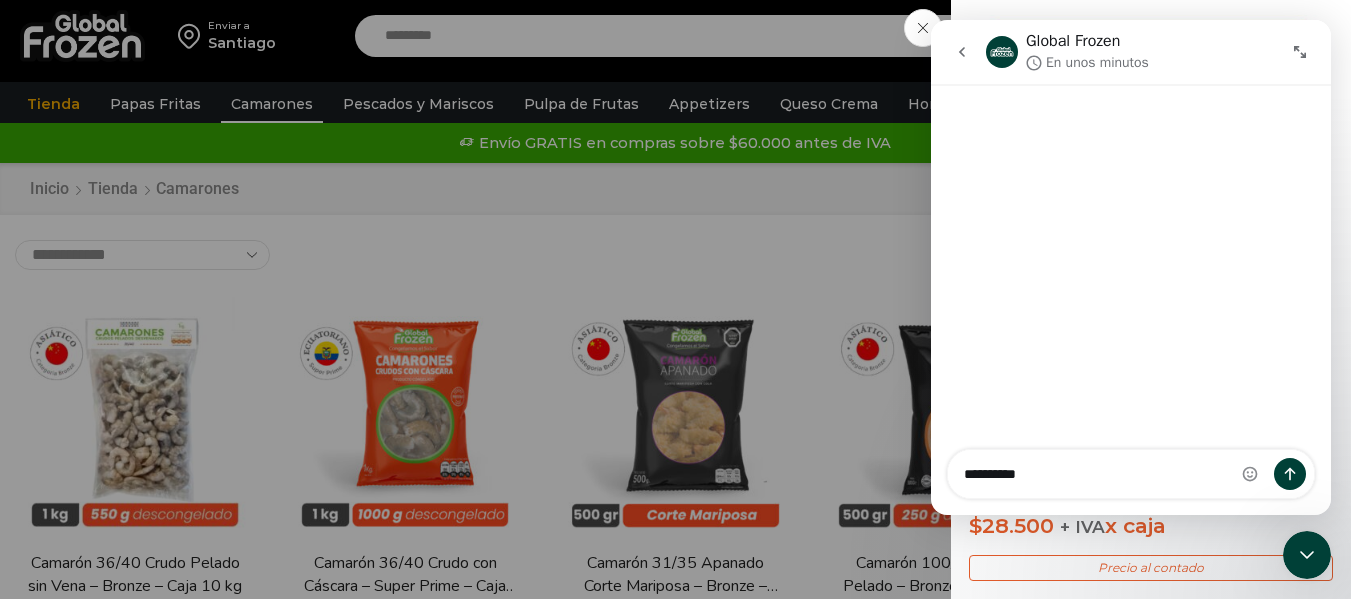 type on "**********" 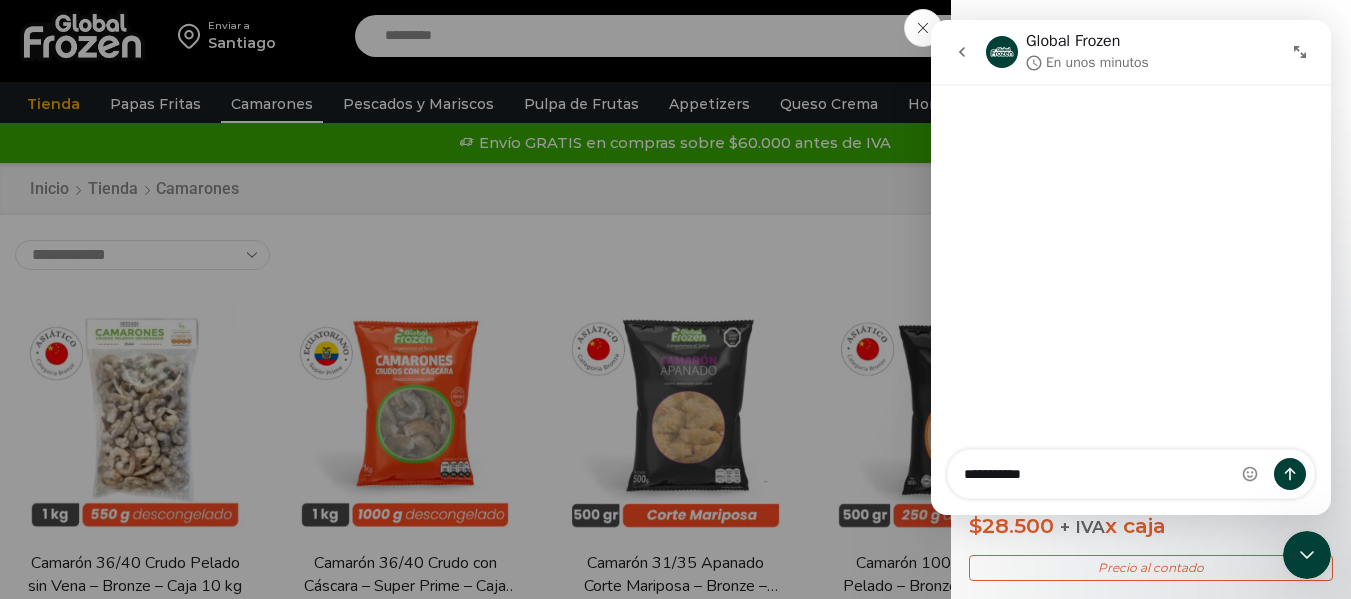 type 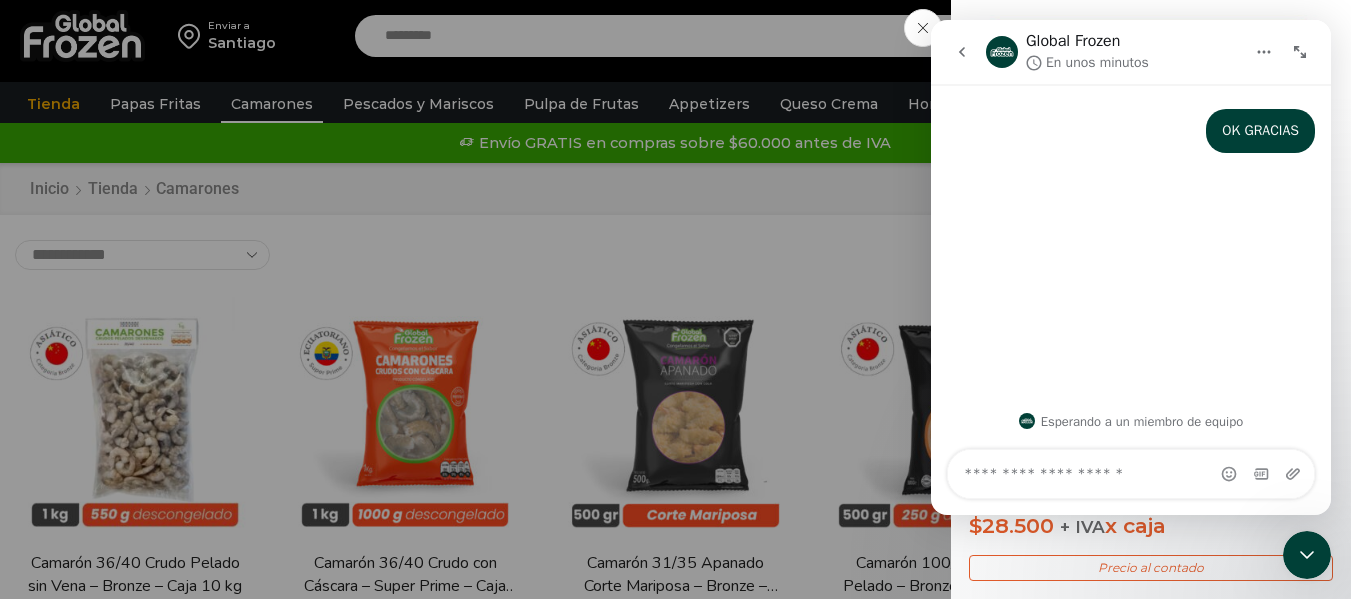 click on "Camarón Cocido Pelado Very Small - Bronze - Caja 10 kg
$ 2.850   + IVA  x kg
$ 28.500   + IVA  x caja
Precio al contado
El camarón 200/300 cocido y pelado es una opción práctica y accesible para puntos de venta, ideal para ofrecer a clientes un producto listo para consumir.
Su tamaño pequeño lo hace perfecto para preparaciones como rellenos, salsas y ensaladas. Con una excelente relación calidad-precio, es ideal para exhibir en la sección de congelados de supermercados o tiendas de conveniencia.
$ 28.500    + IVA  x caja
Precio al contado" at bounding box center (675, 0) 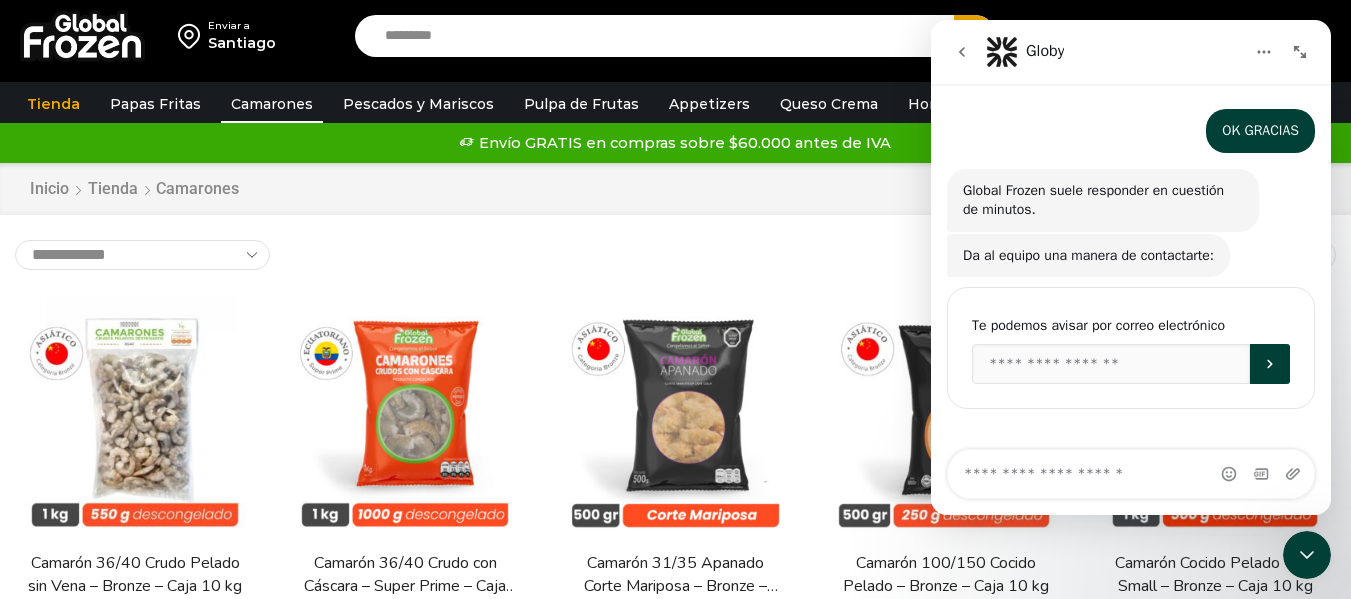 click on "**********" at bounding box center [675, 255] 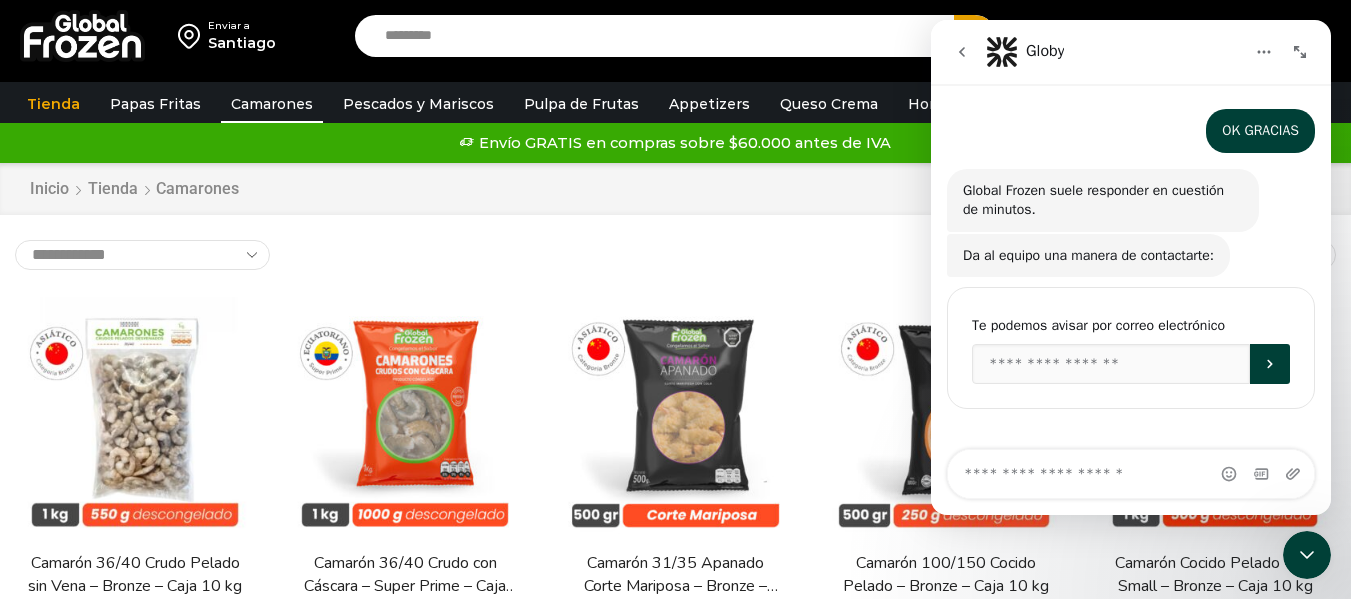 click 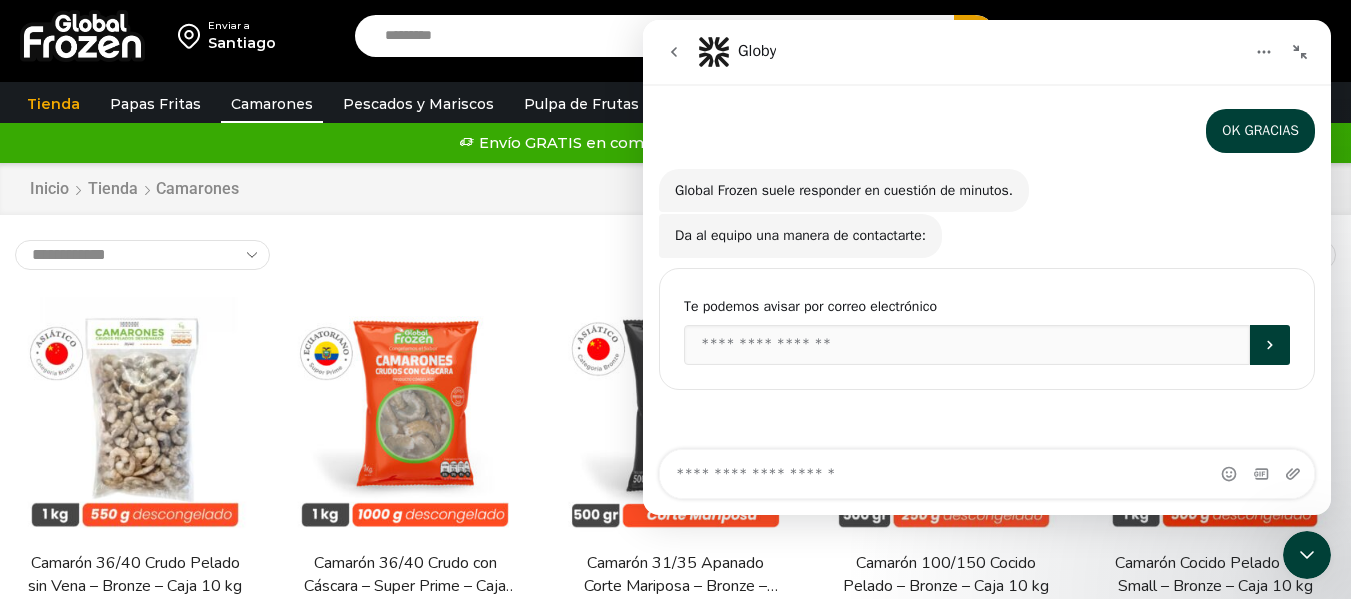 type 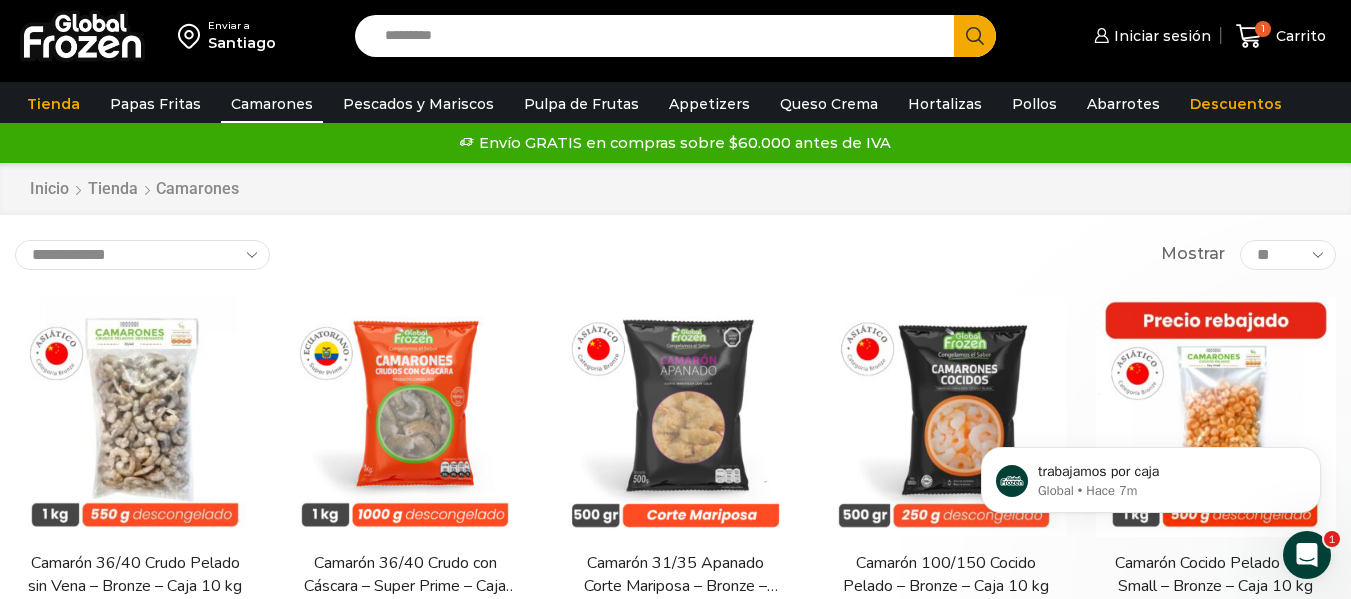 scroll, scrollTop: 0, scrollLeft: 0, axis: both 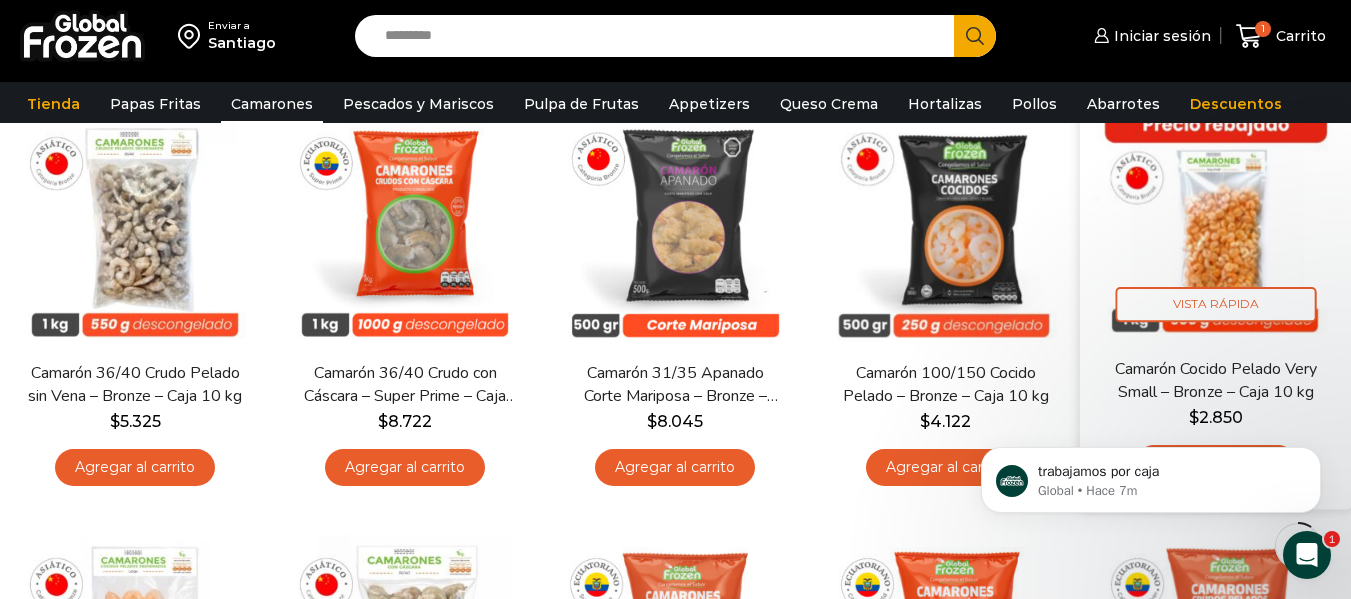 click at bounding box center [1216, 221] 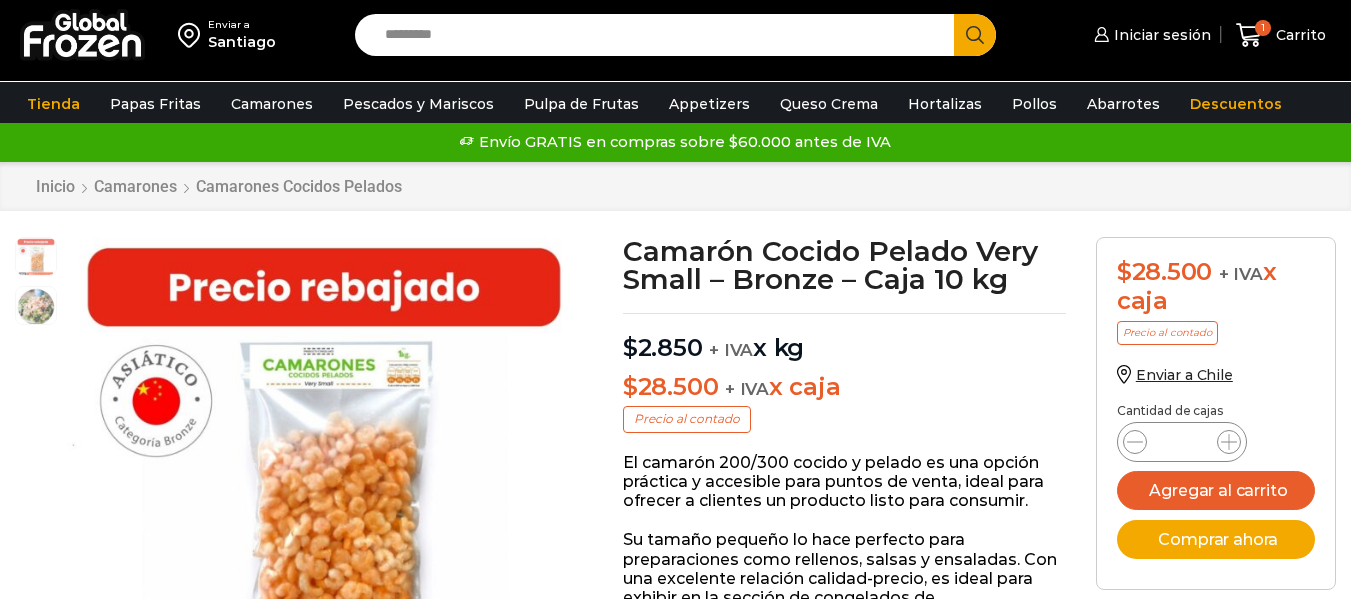 scroll, scrollTop: 1, scrollLeft: 0, axis: vertical 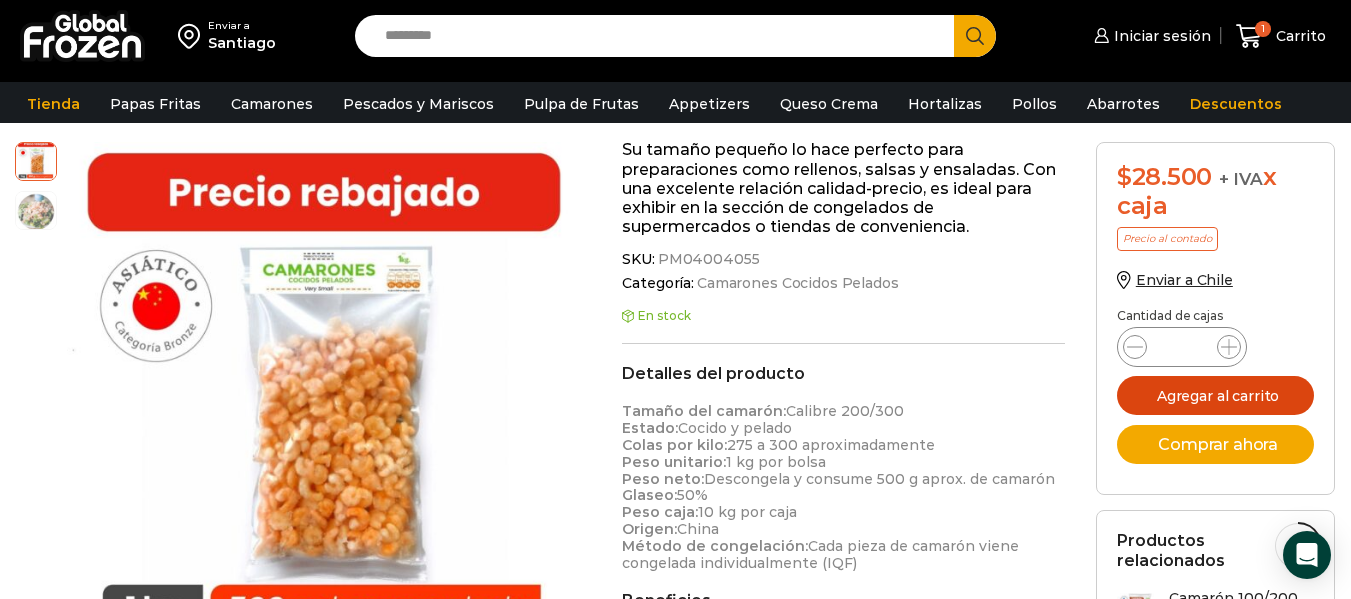 click on "Agregar al carrito" at bounding box center (1216, 395) 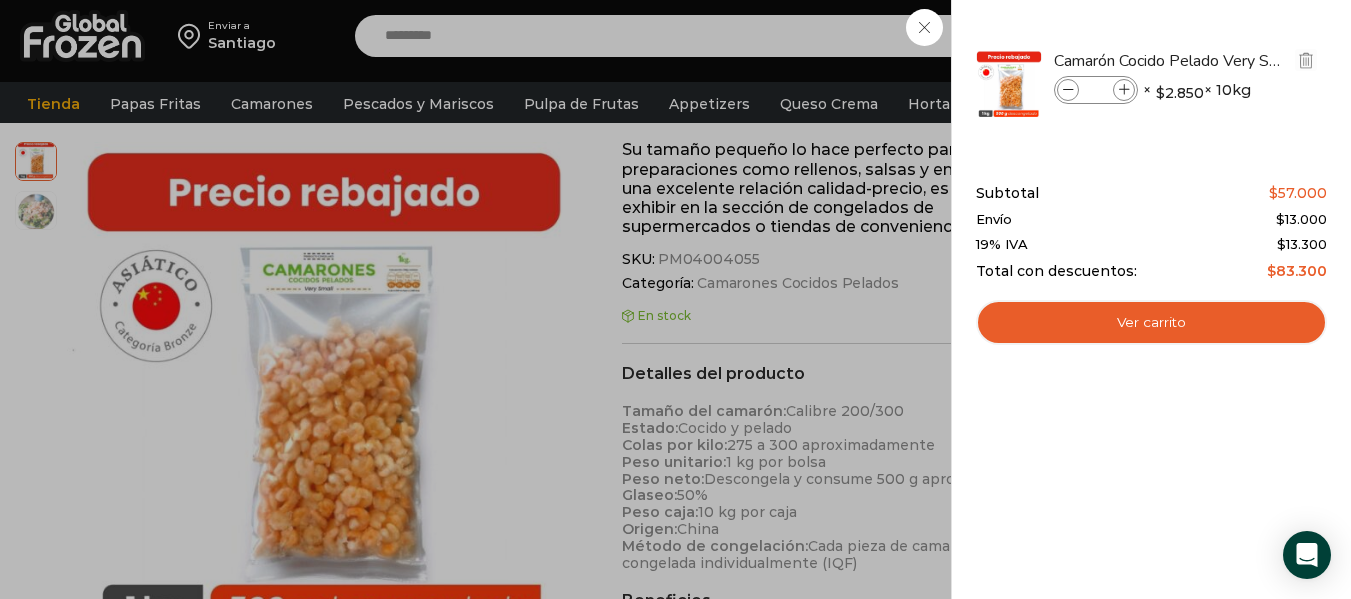 click at bounding box center (1068, 90) 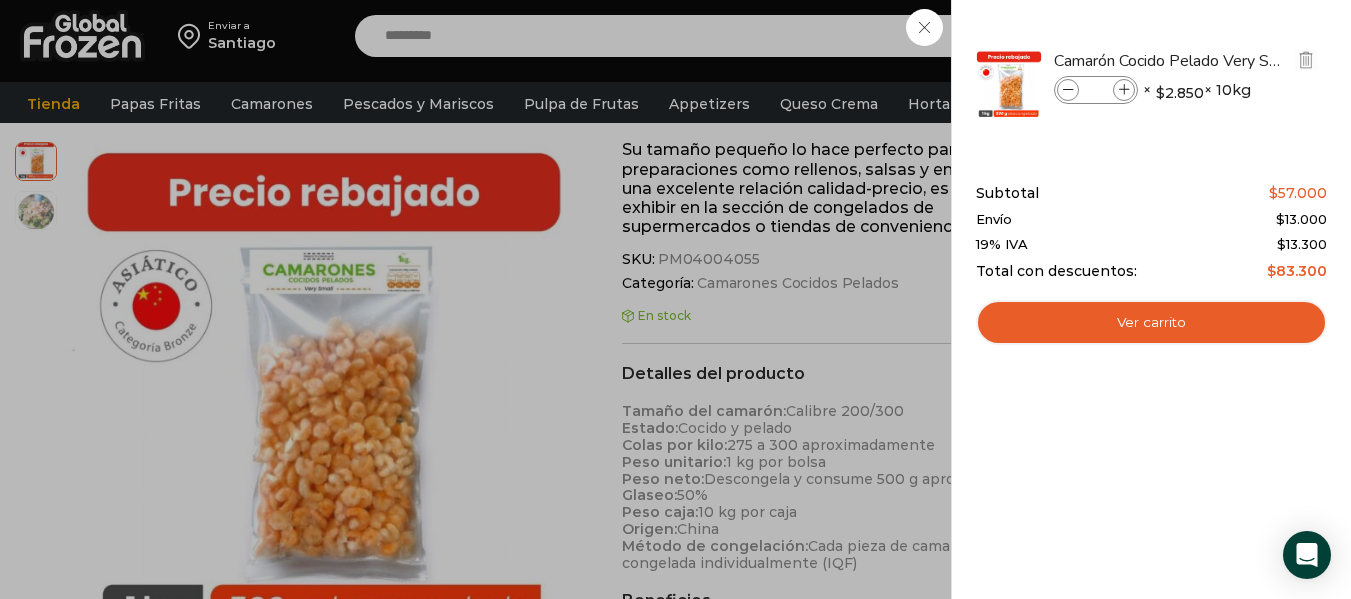type on "*" 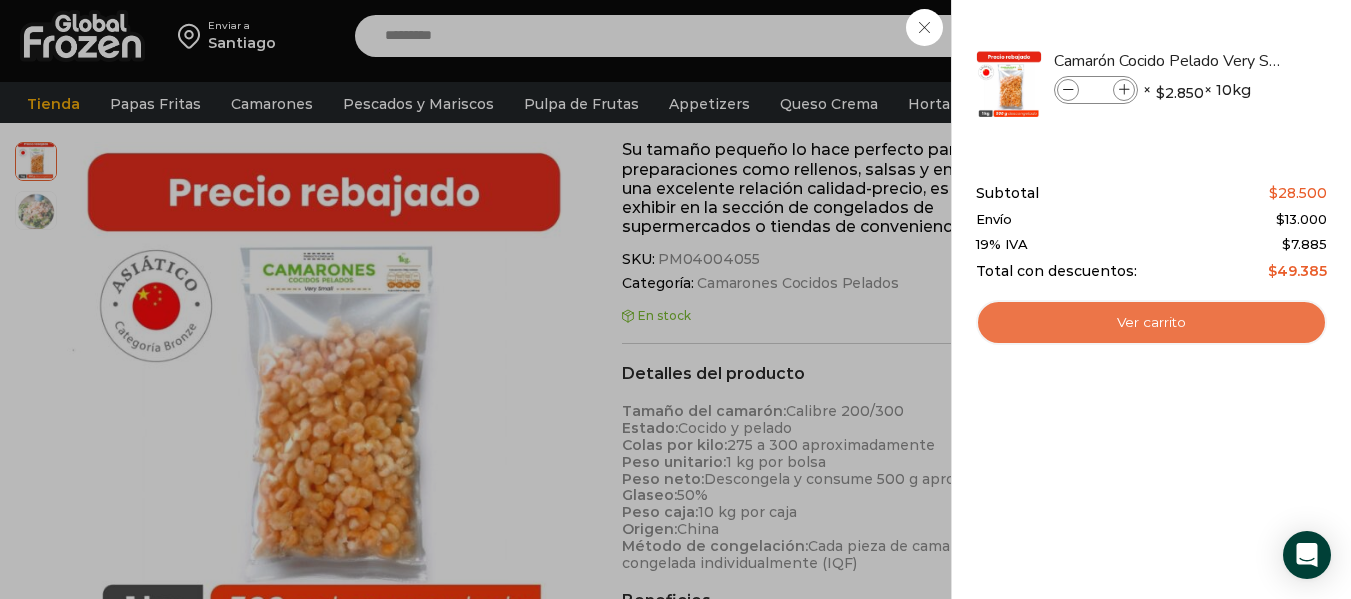 click on "Ver carrito" at bounding box center (1151, 323) 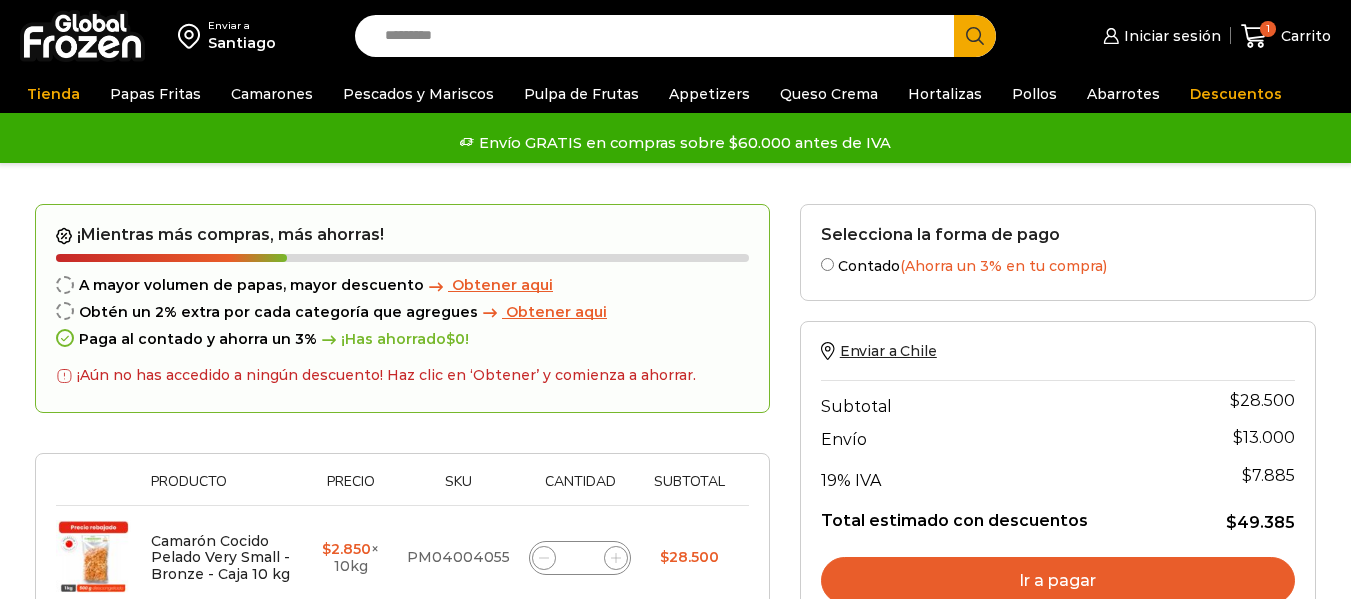 scroll, scrollTop: 0, scrollLeft: 0, axis: both 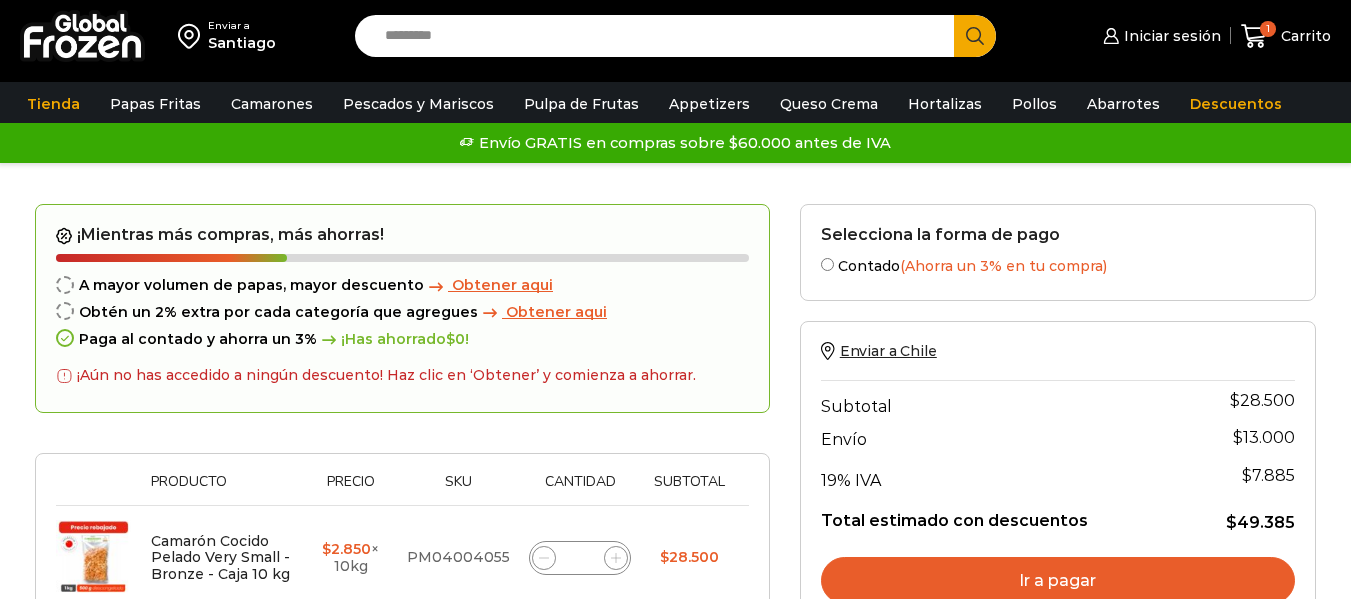 click on "Enviar a
Santiago
Search input
Search
Iniciar sesión" at bounding box center [675, 559] 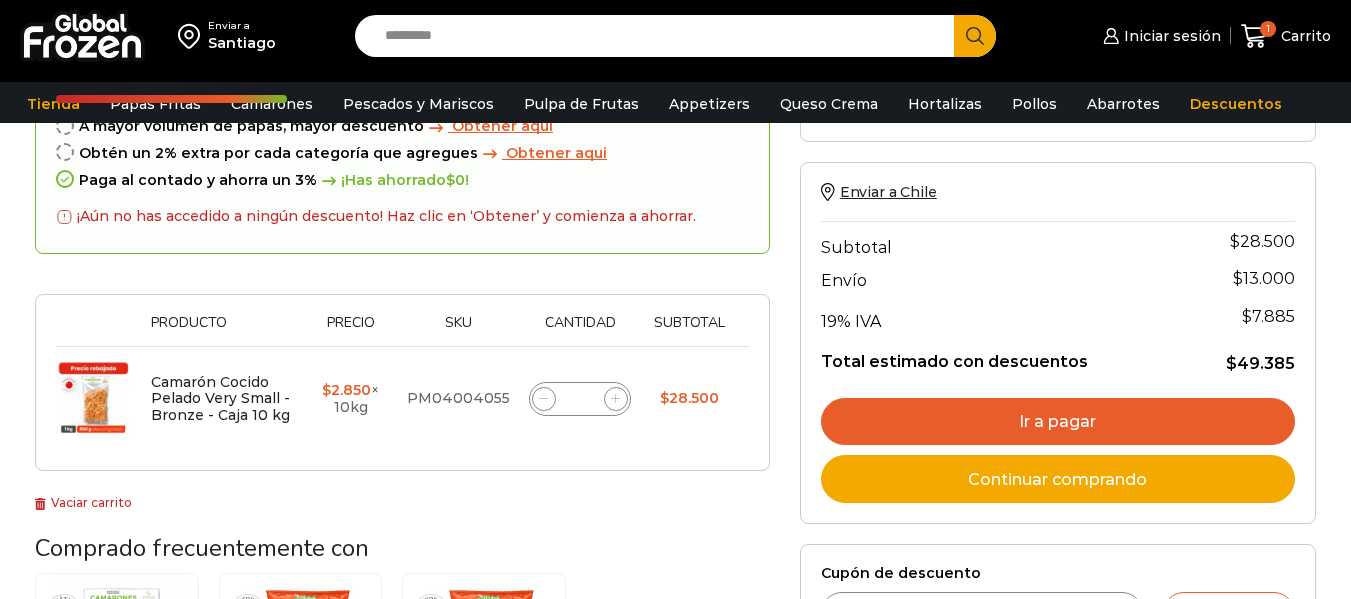 scroll, scrollTop: 300, scrollLeft: 0, axis: vertical 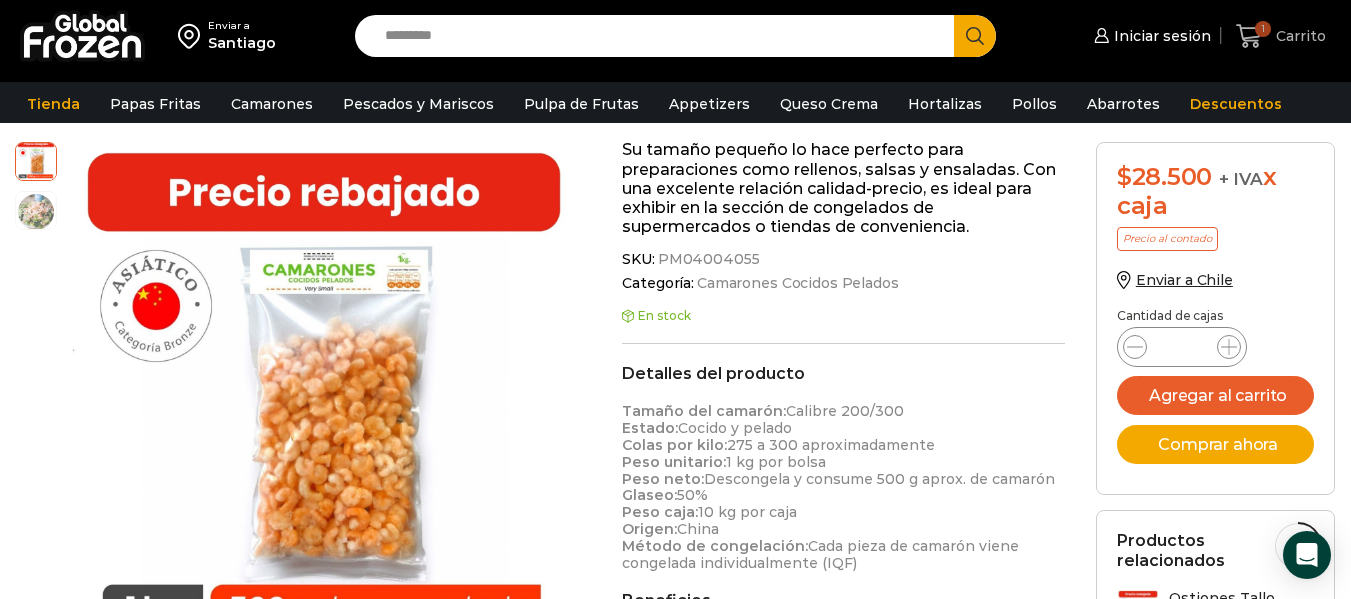 click on "1" at bounding box center [1263, 29] 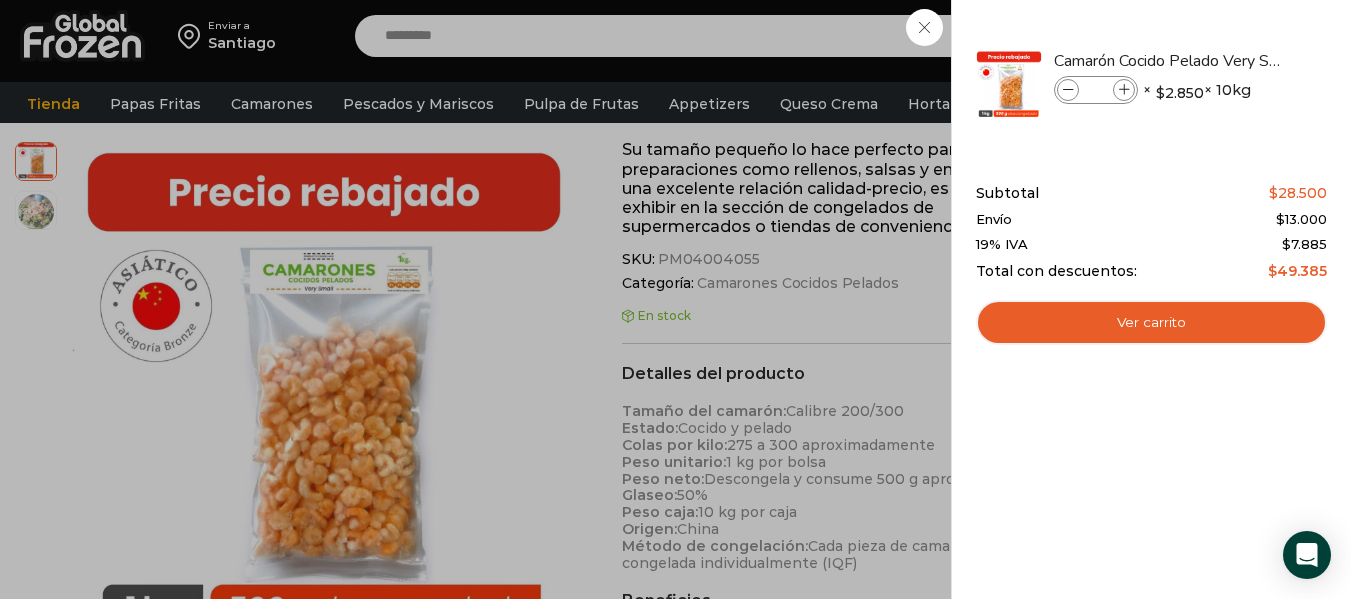 click on "1
Carrito
1
1
Shopping Cart
*
$" at bounding box center [1281, 36] 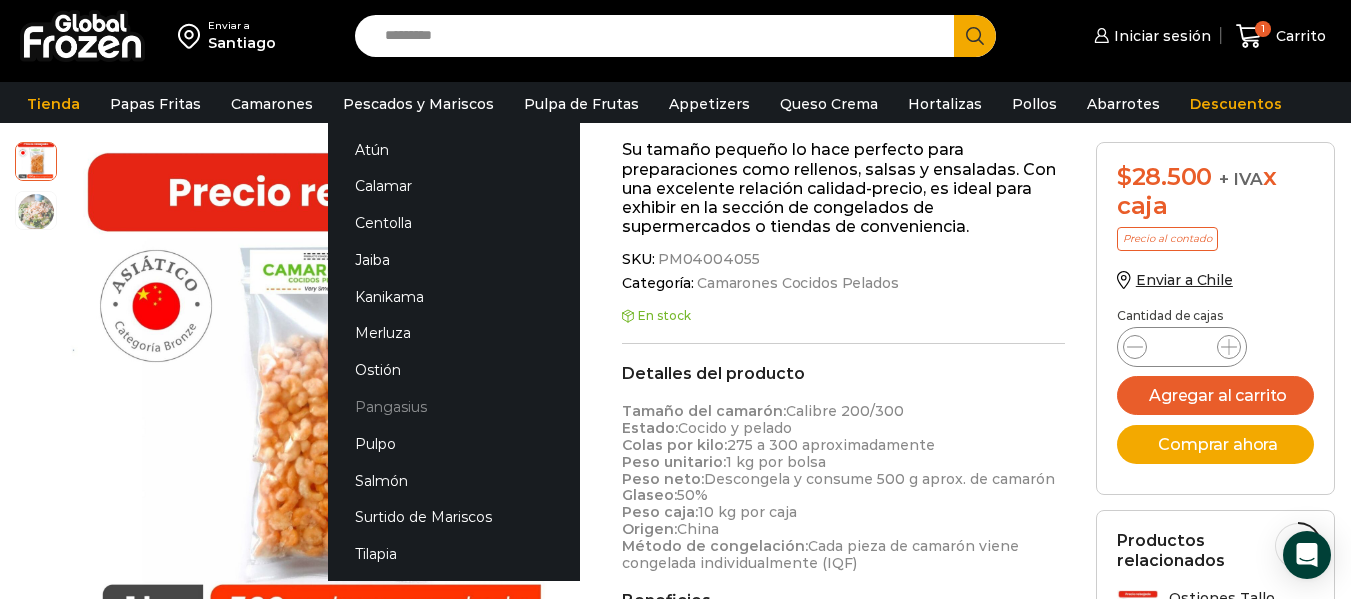 click on "Pangasius" at bounding box center [454, 407] 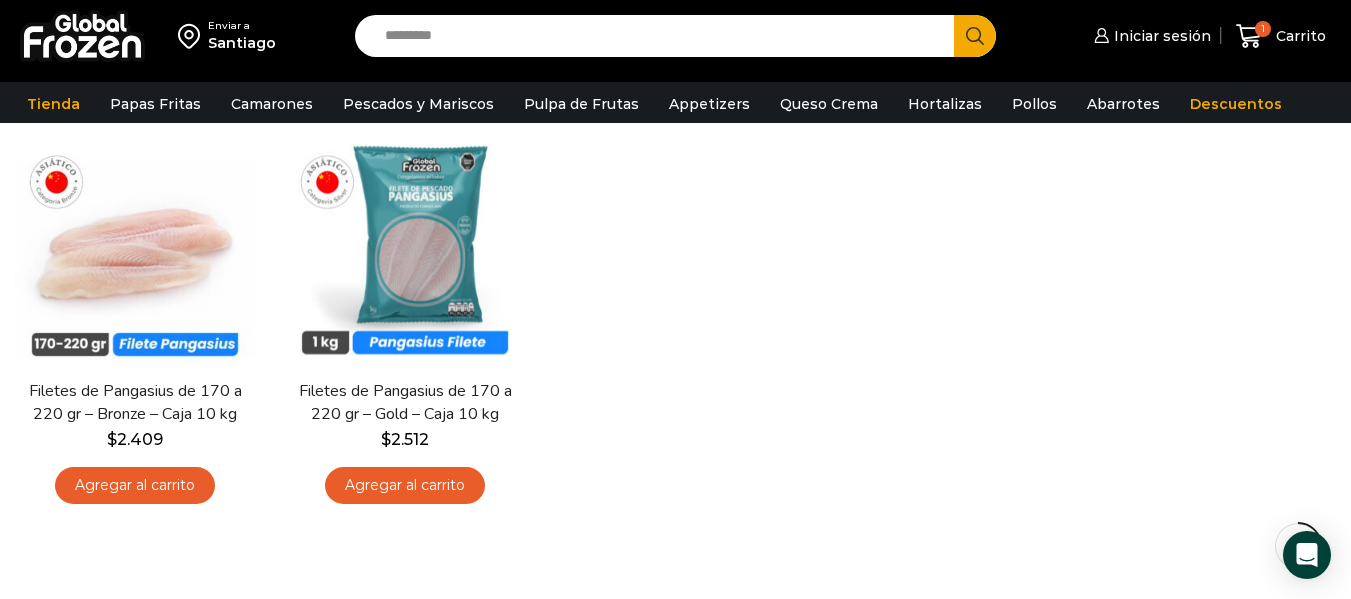 scroll, scrollTop: 400, scrollLeft: 0, axis: vertical 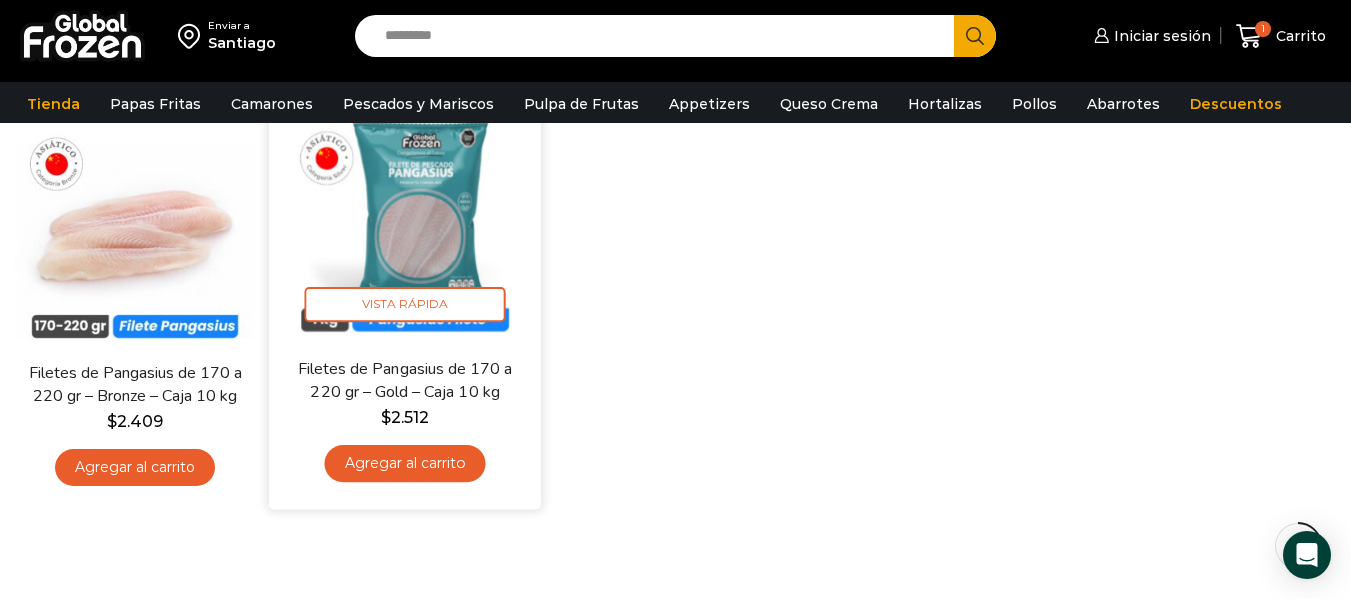 click on "Agregar al carrito" at bounding box center (405, 463) 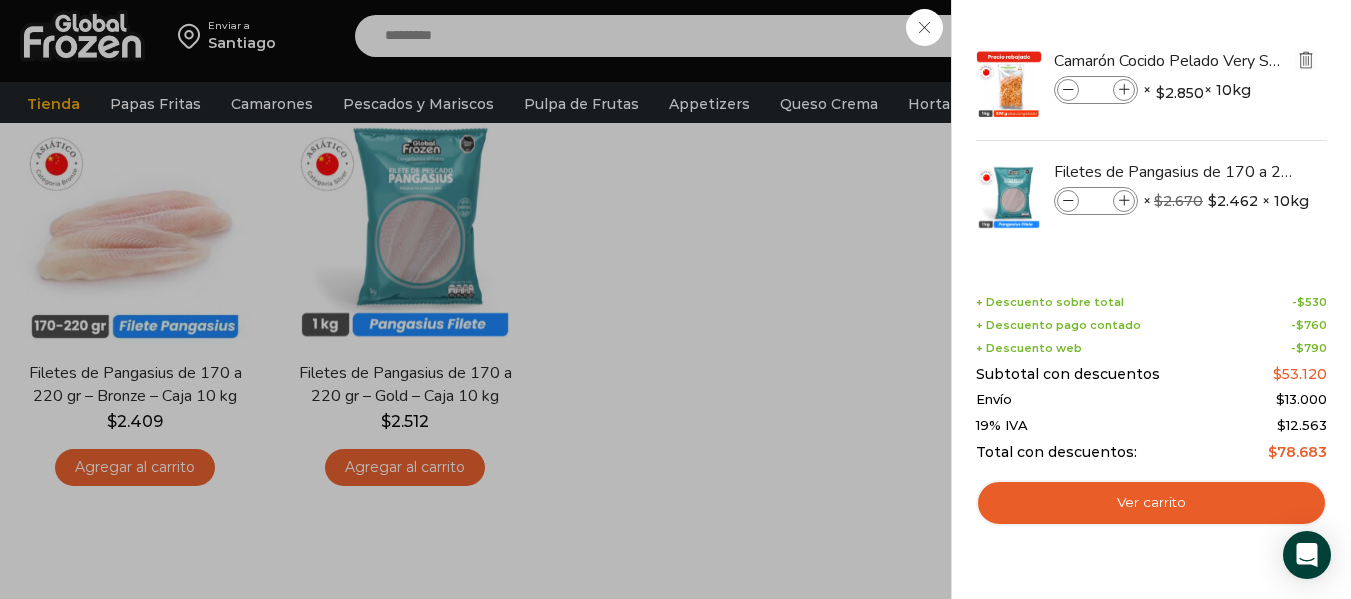 click at bounding box center [1306, 60] 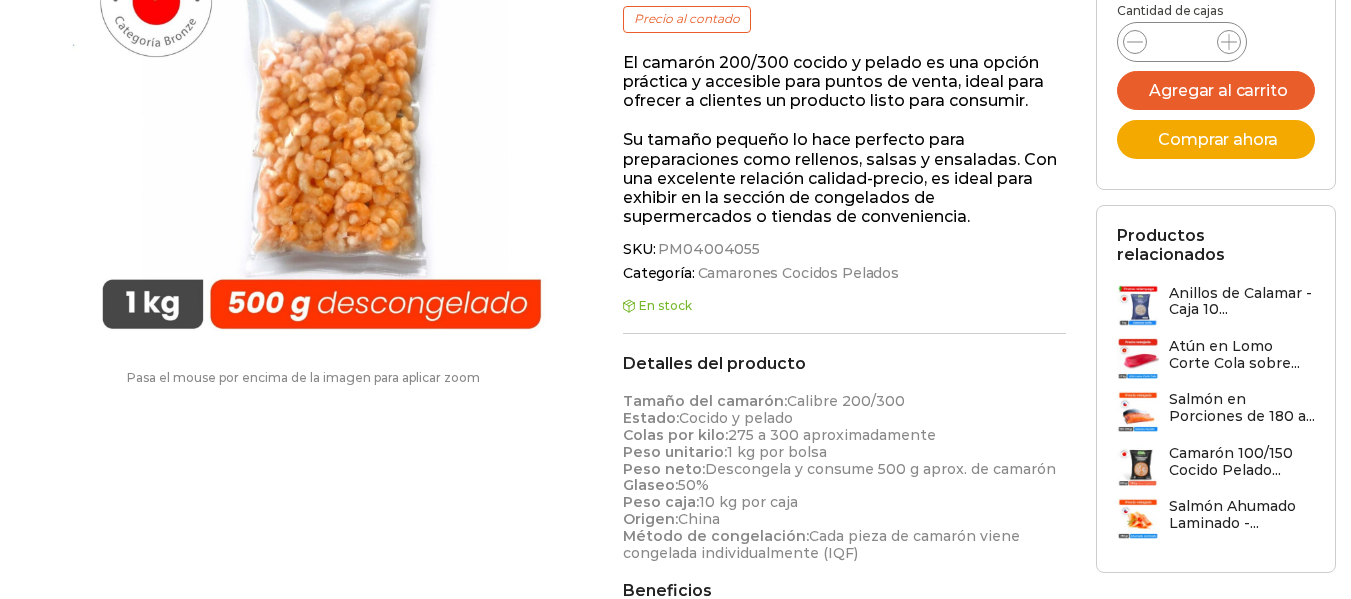 scroll, scrollTop: 401, scrollLeft: 0, axis: vertical 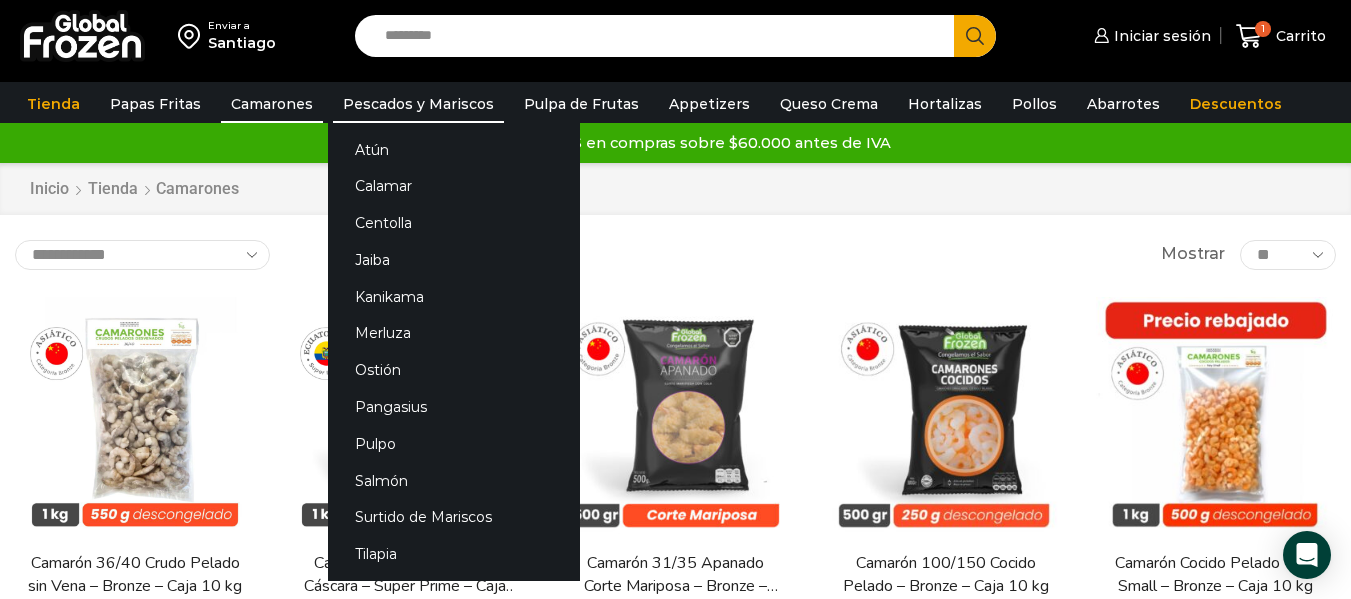 click on "Pescados y Mariscos" at bounding box center [418, 104] 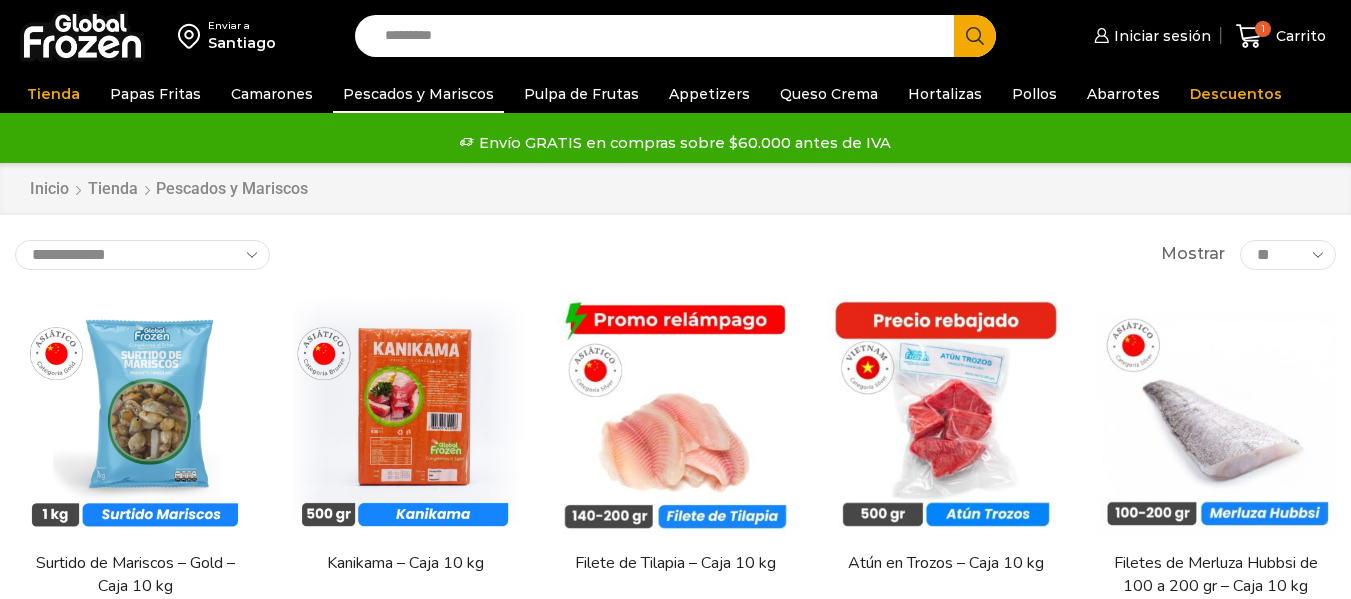 scroll, scrollTop: 0, scrollLeft: 0, axis: both 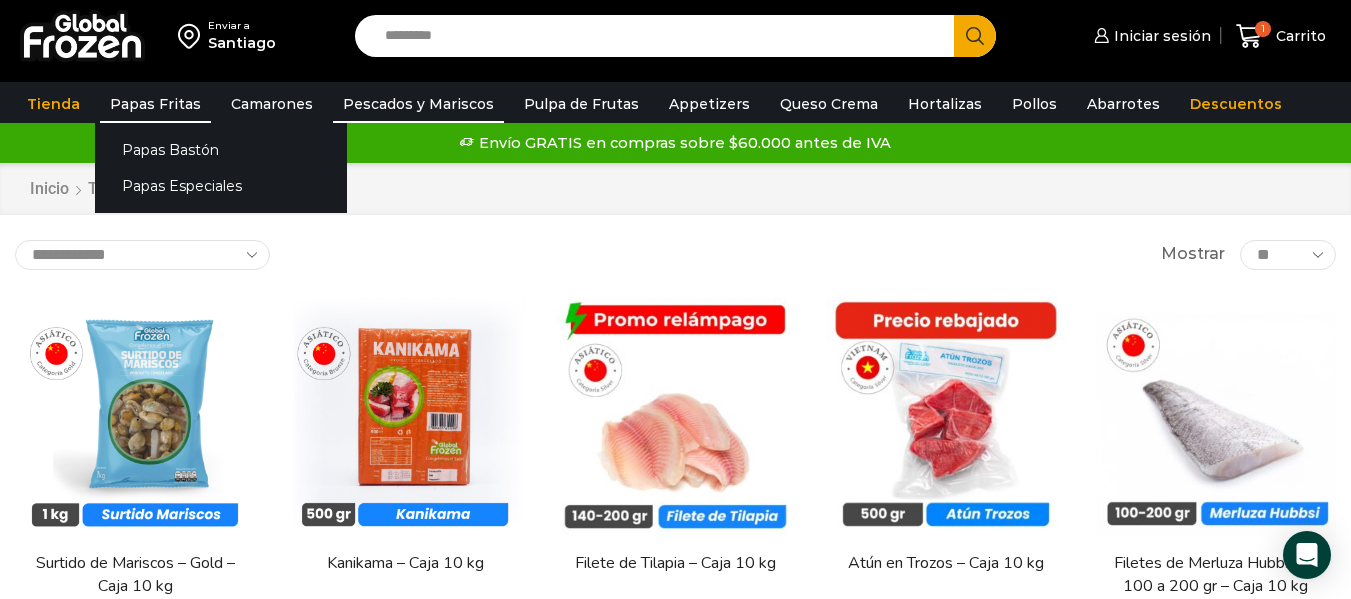 click on "Papas Fritas" at bounding box center (155, 104) 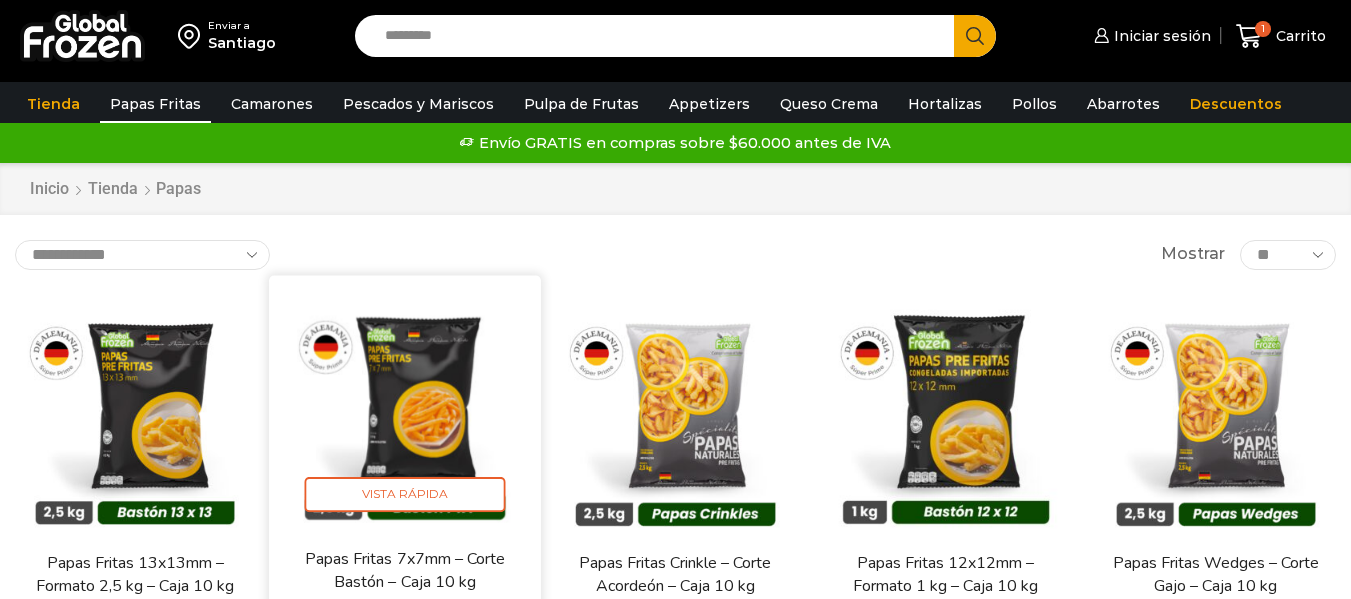scroll, scrollTop: 0, scrollLeft: 0, axis: both 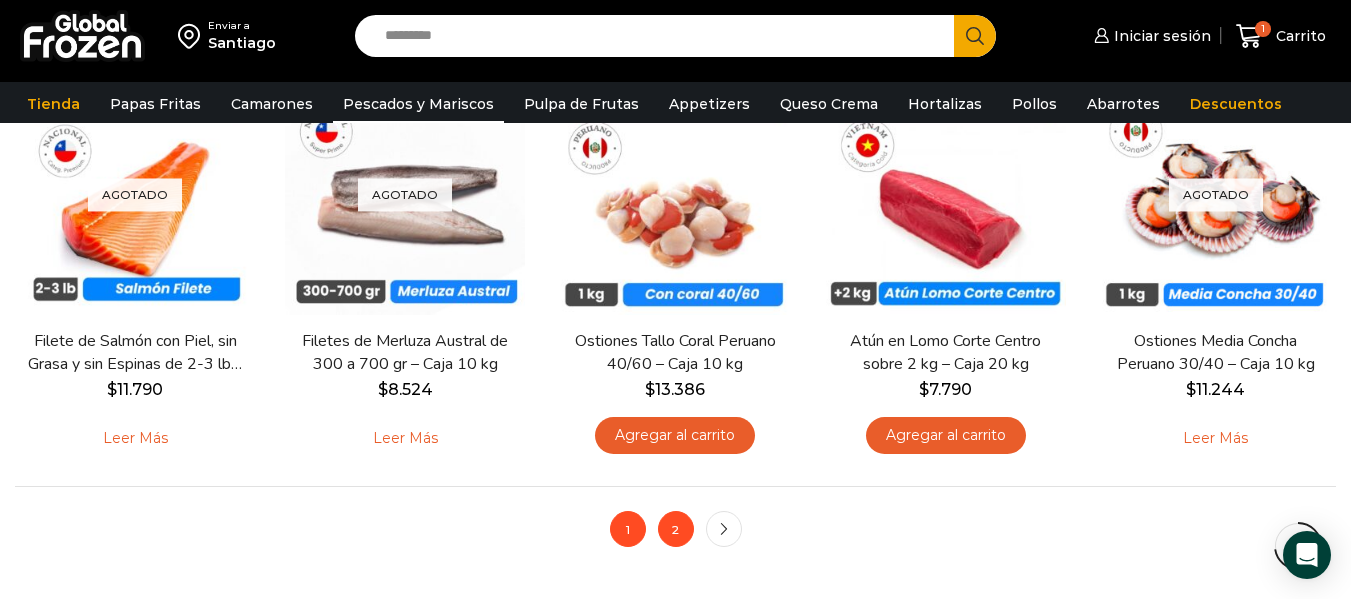 click on "2" at bounding box center [676, 529] 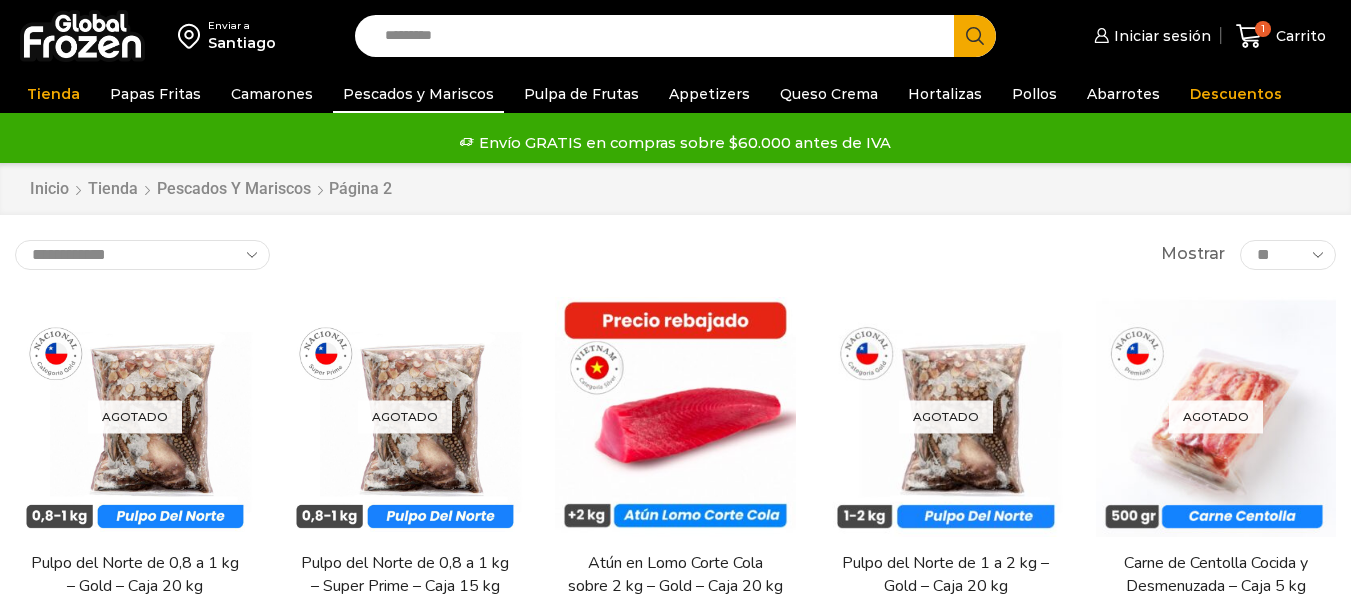 scroll, scrollTop: 0, scrollLeft: 0, axis: both 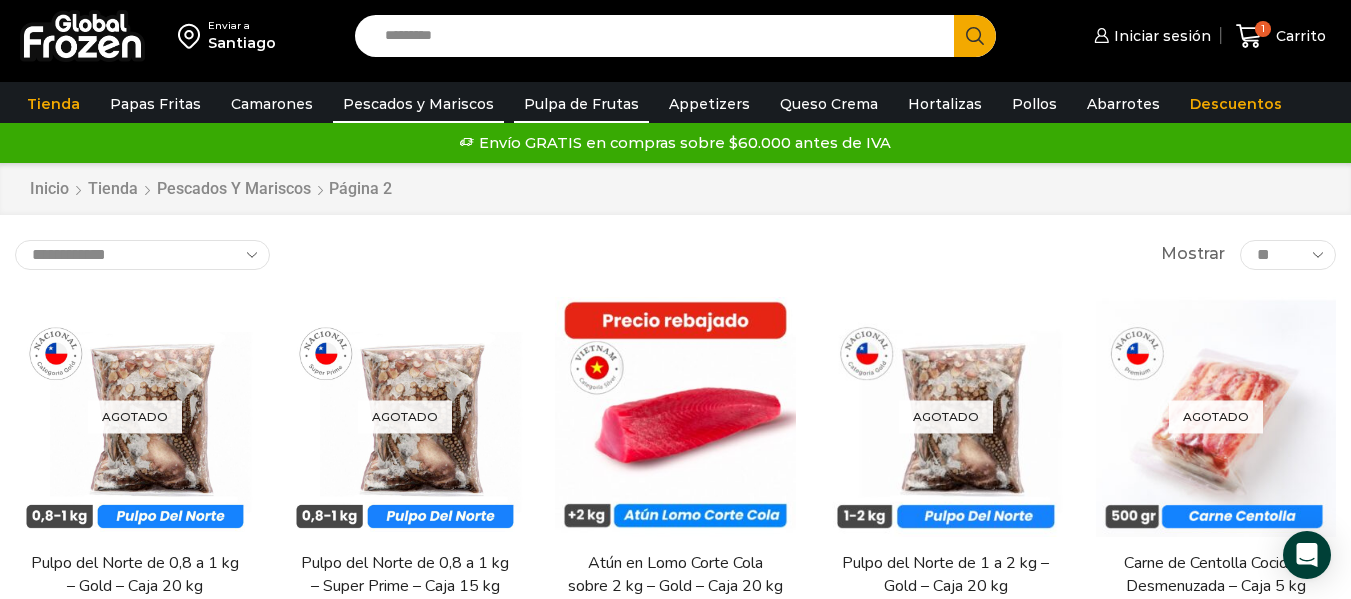 click on "Pulpa de Frutas" at bounding box center [581, 104] 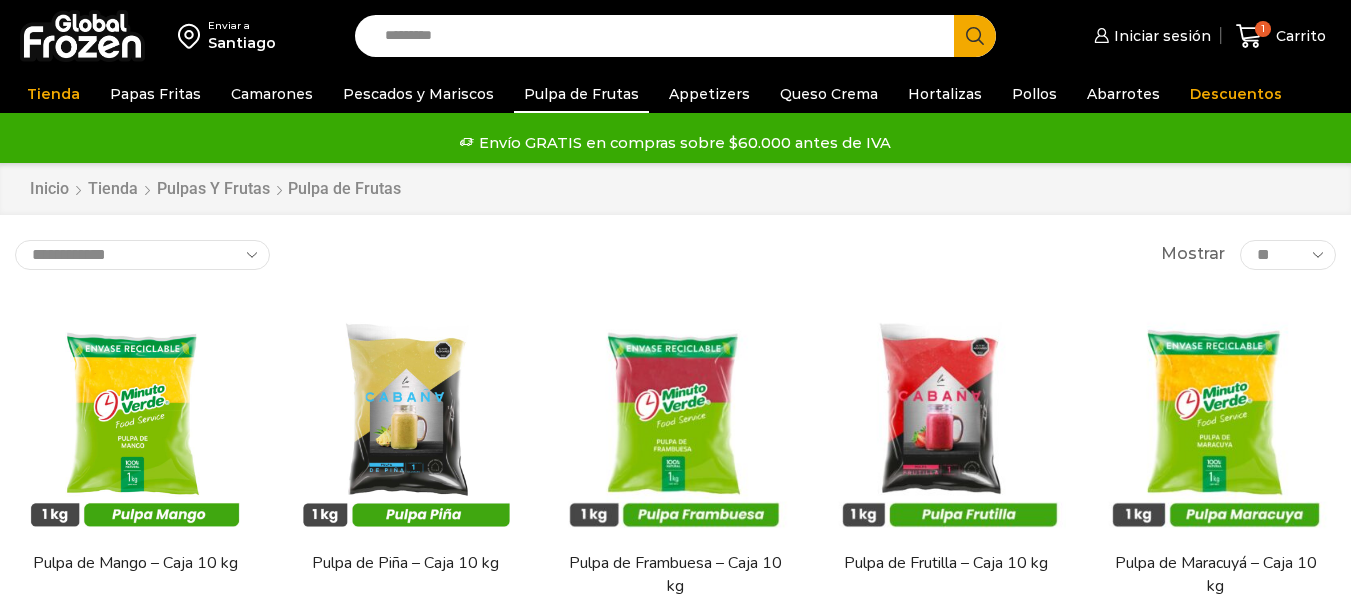 scroll, scrollTop: 0, scrollLeft: 0, axis: both 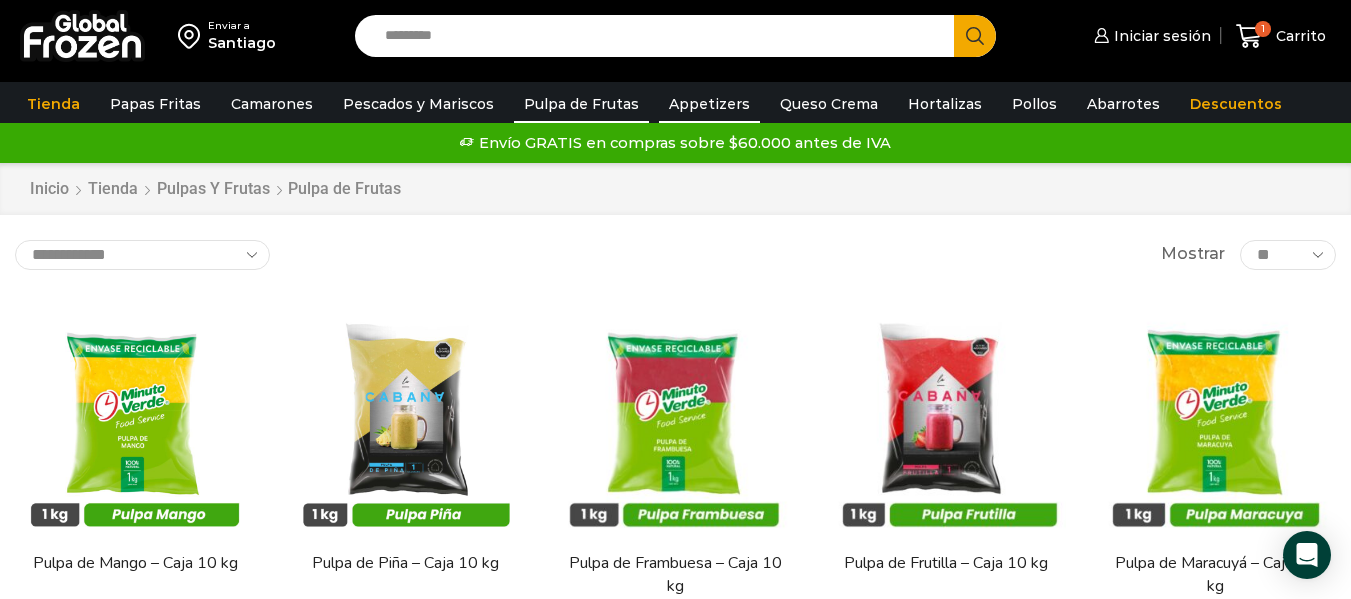 click on "Appetizers" at bounding box center [709, 104] 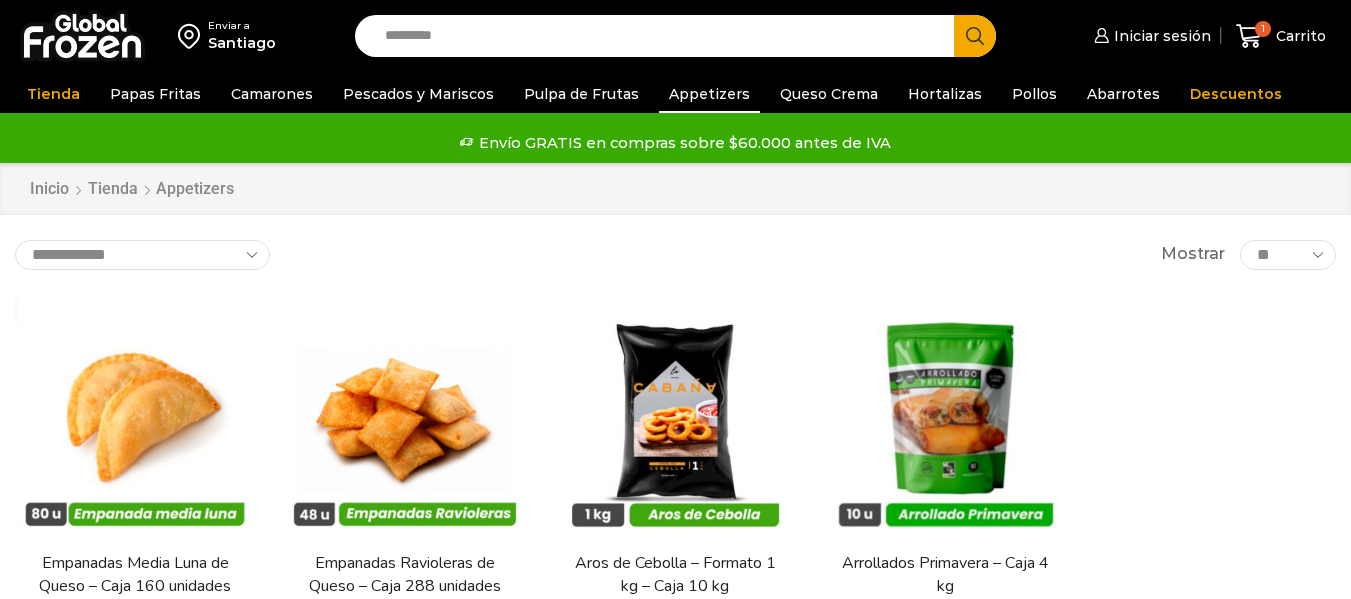 scroll, scrollTop: 0, scrollLeft: 0, axis: both 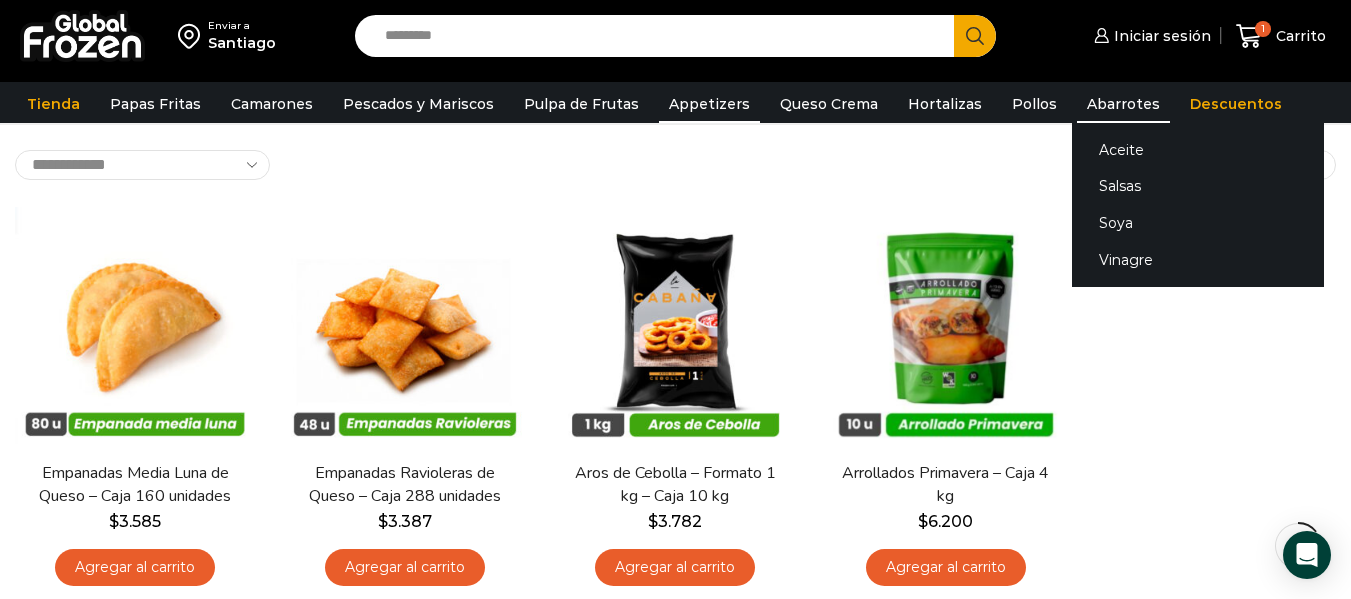 click on "Abarrotes" at bounding box center [1123, 104] 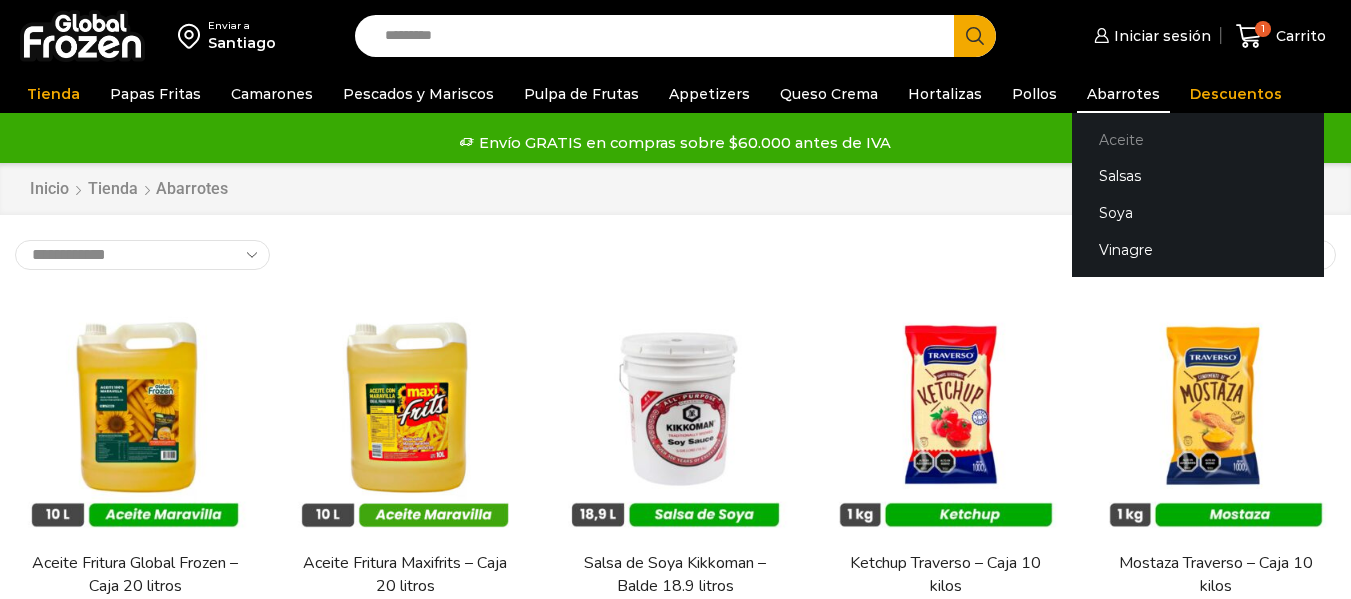 scroll, scrollTop: 0, scrollLeft: 0, axis: both 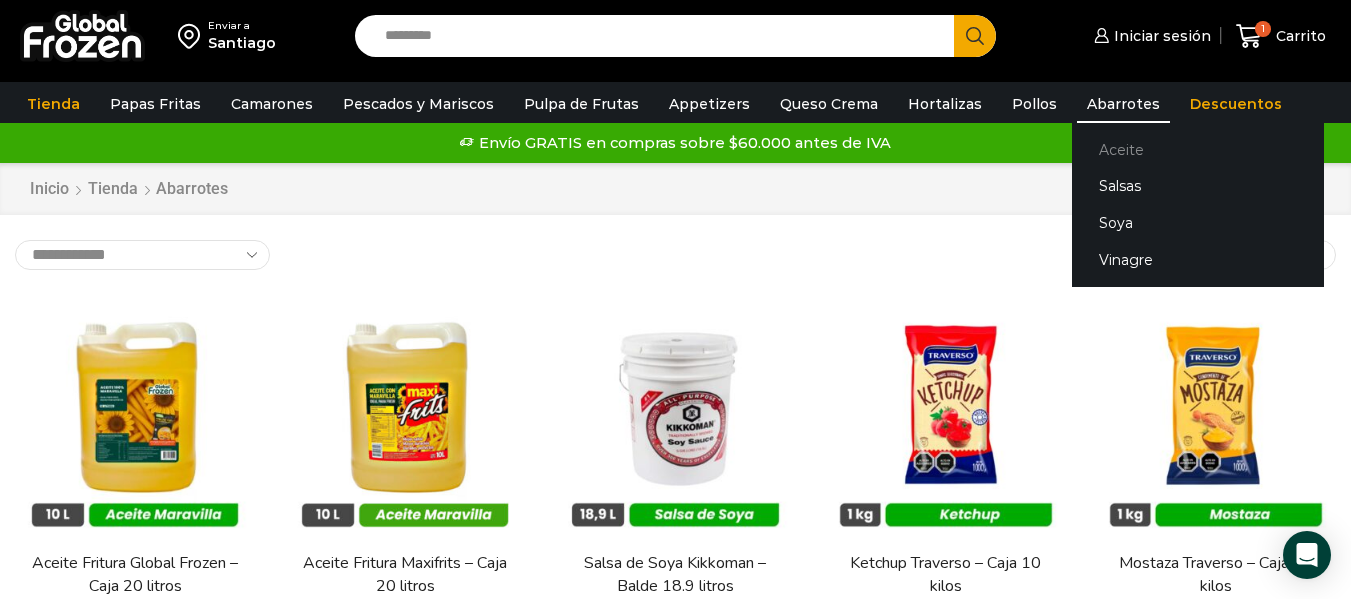 click on "Aceite" at bounding box center [1198, 149] 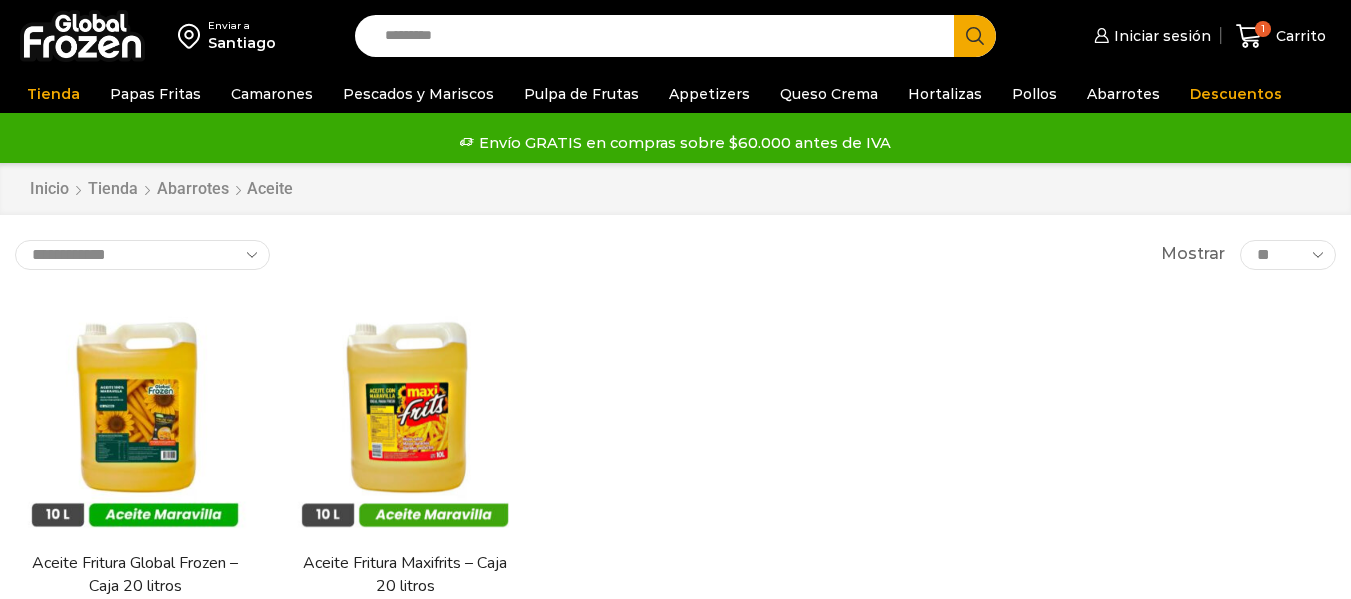 scroll, scrollTop: 0, scrollLeft: 0, axis: both 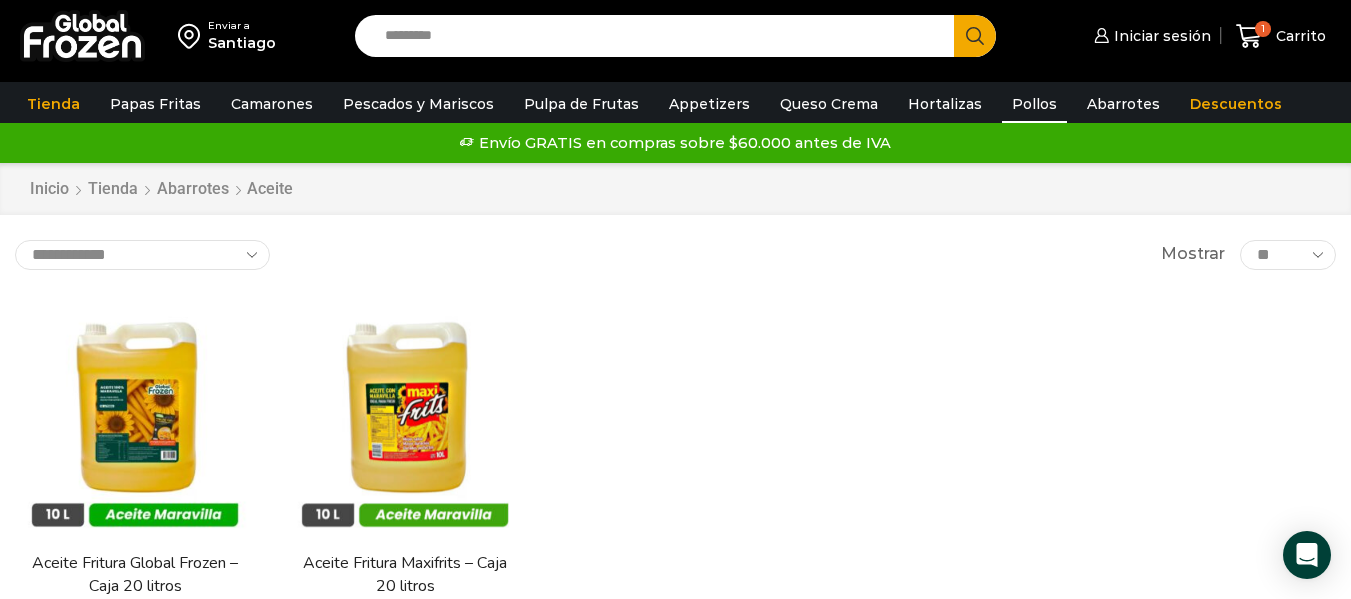 click on "Pollos" at bounding box center [1034, 104] 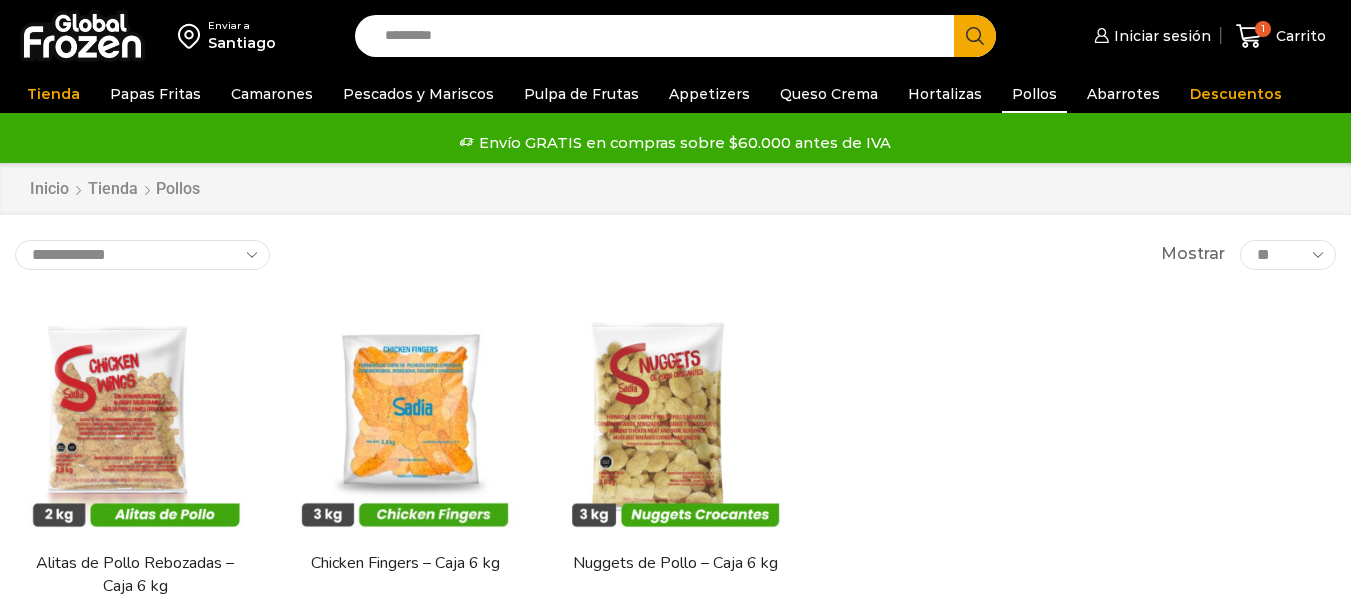 scroll, scrollTop: 0, scrollLeft: 0, axis: both 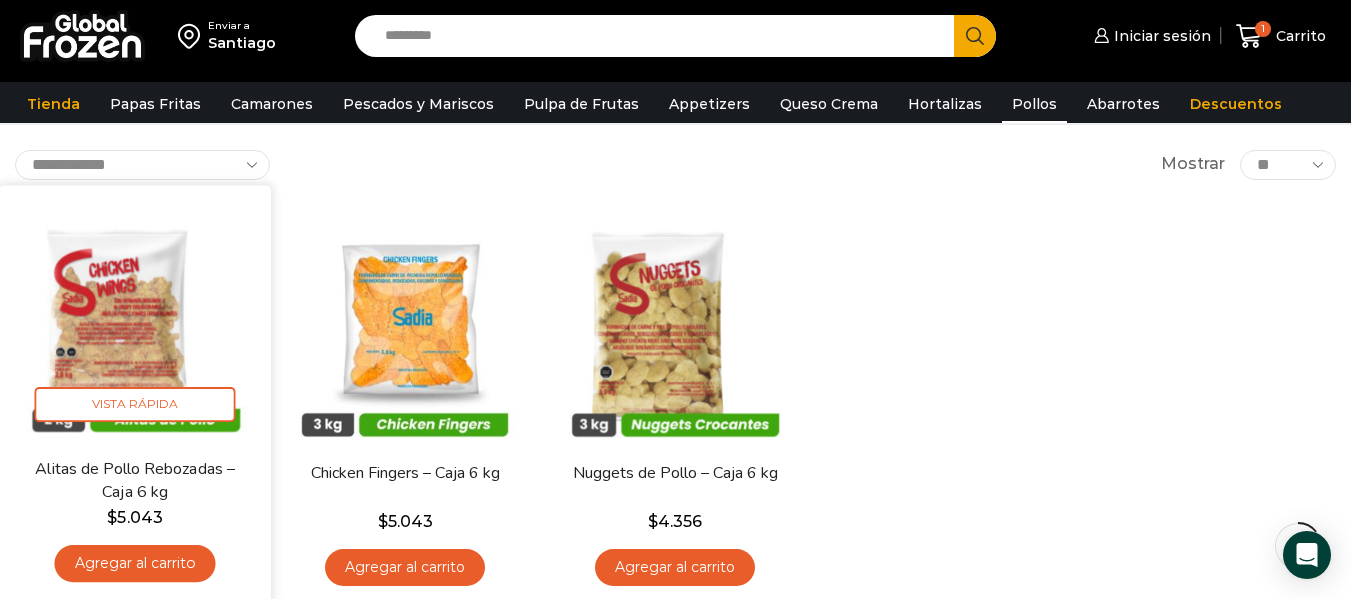 click at bounding box center (135, 321) 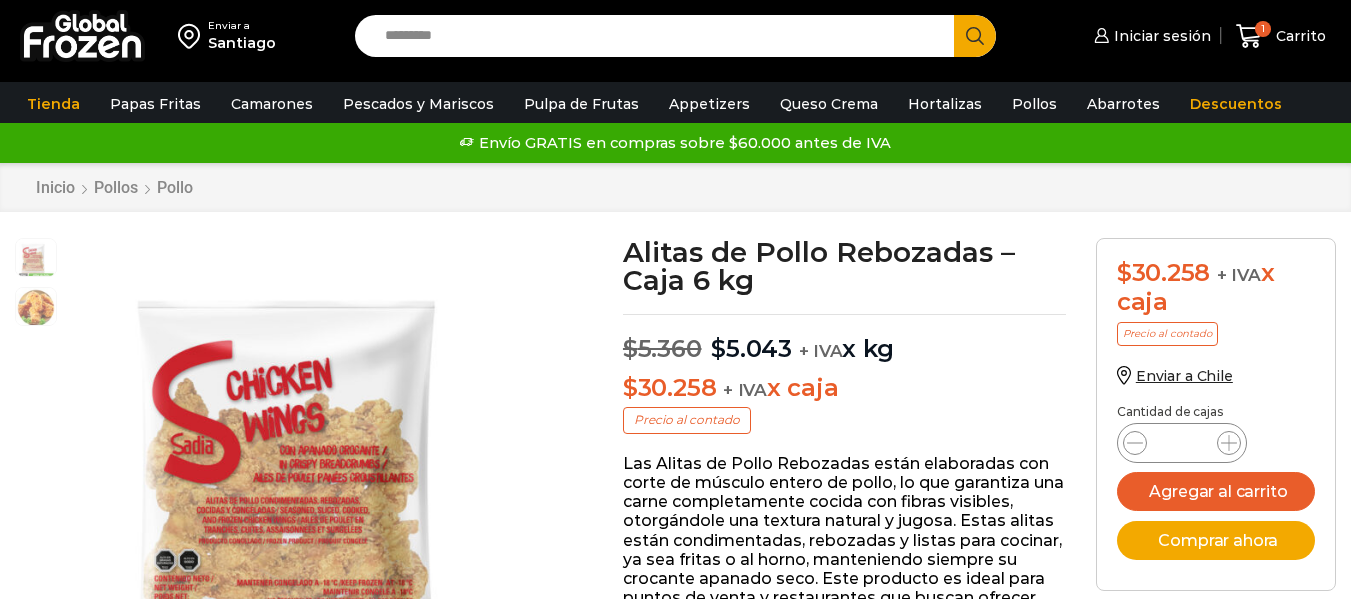 scroll, scrollTop: 1, scrollLeft: 0, axis: vertical 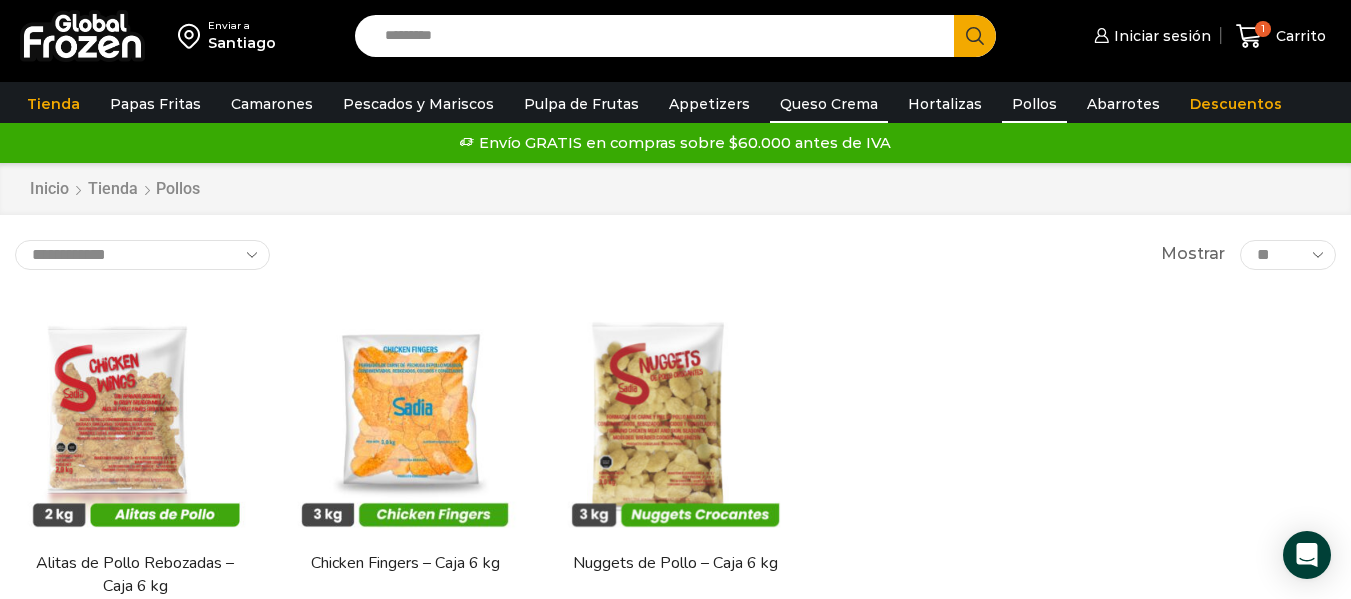 click on "Queso Crema" at bounding box center (829, 104) 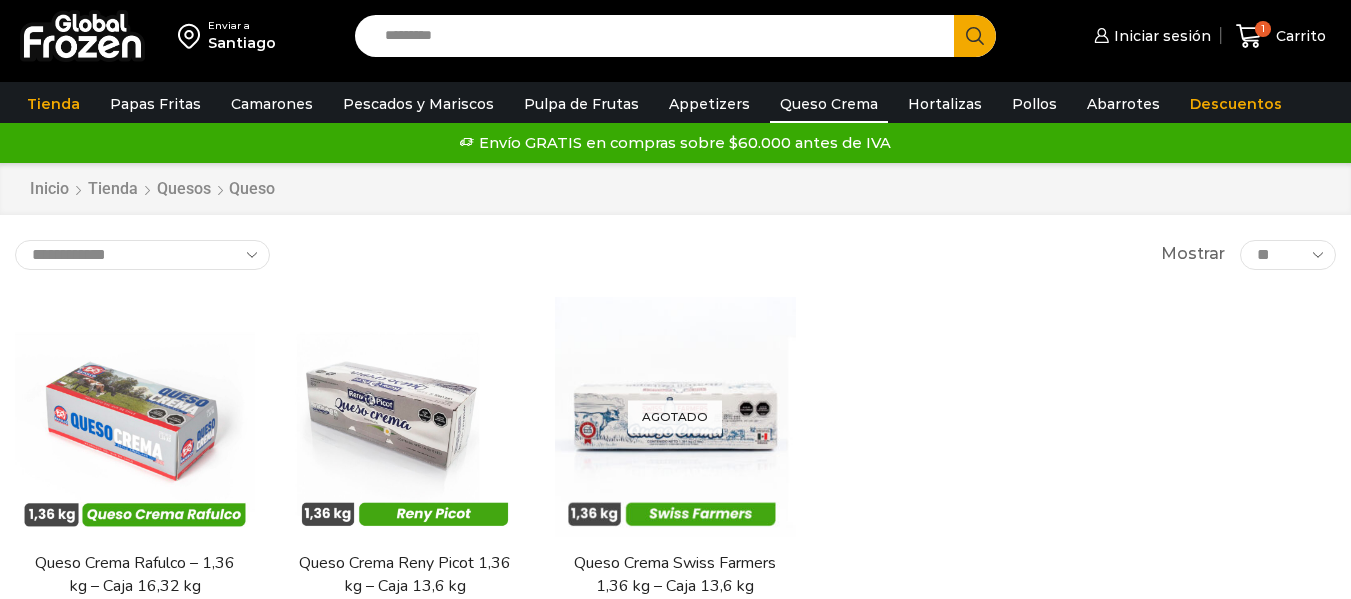 scroll, scrollTop: 0, scrollLeft: 0, axis: both 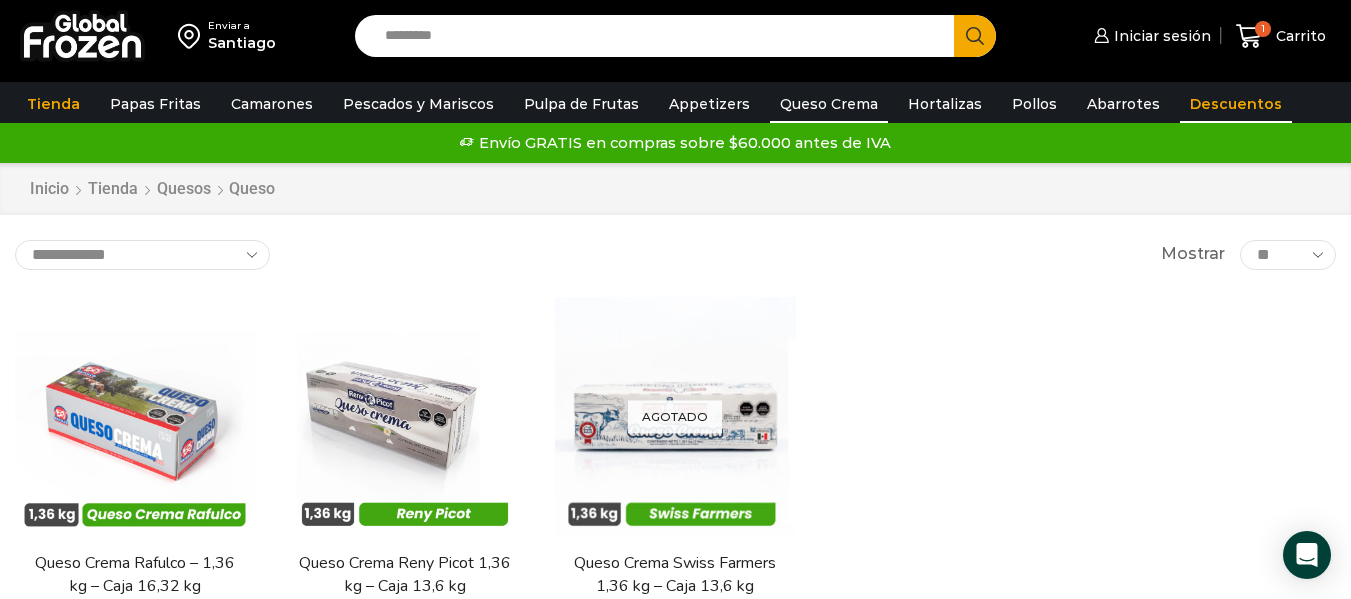 click on "Descuentos" at bounding box center [1236, 104] 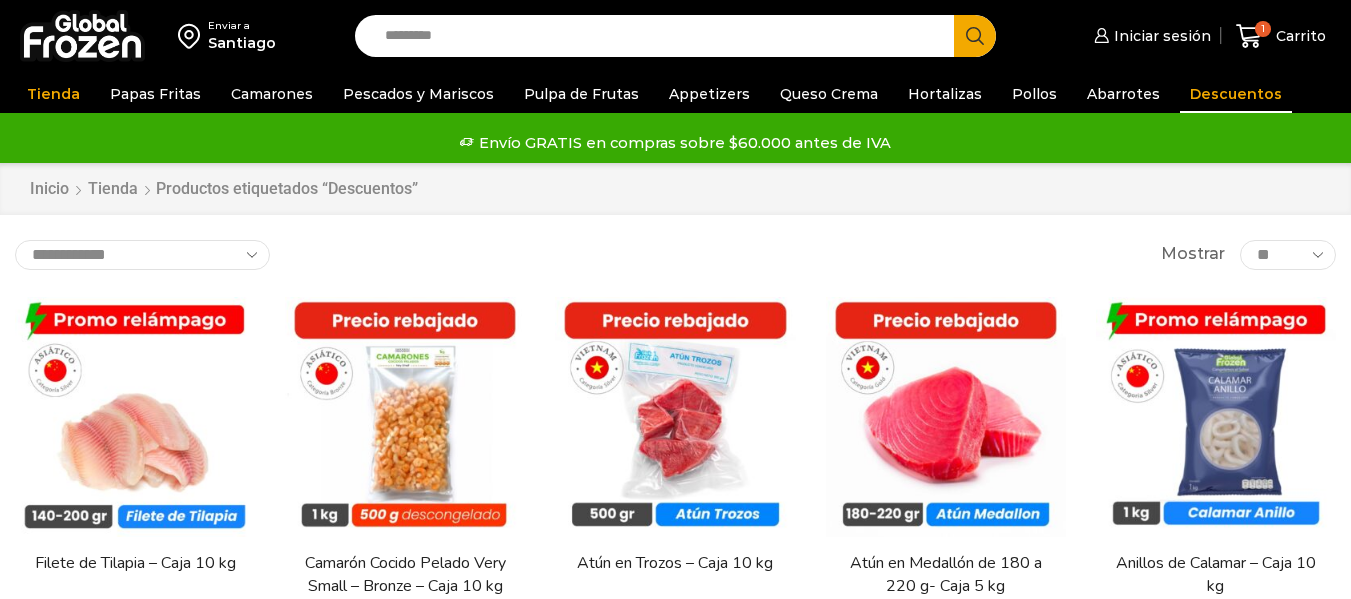 scroll, scrollTop: 0, scrollLeft: 0, axis: both 